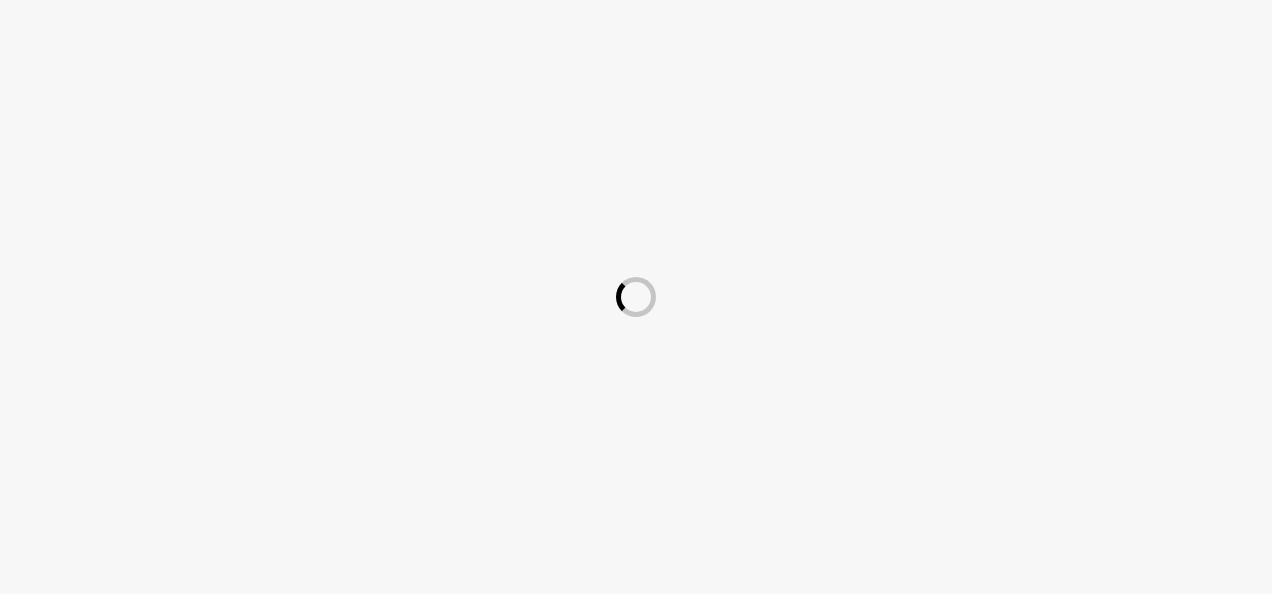 scroll, scrollTop: 0, scrollLeft: 0, axis: both 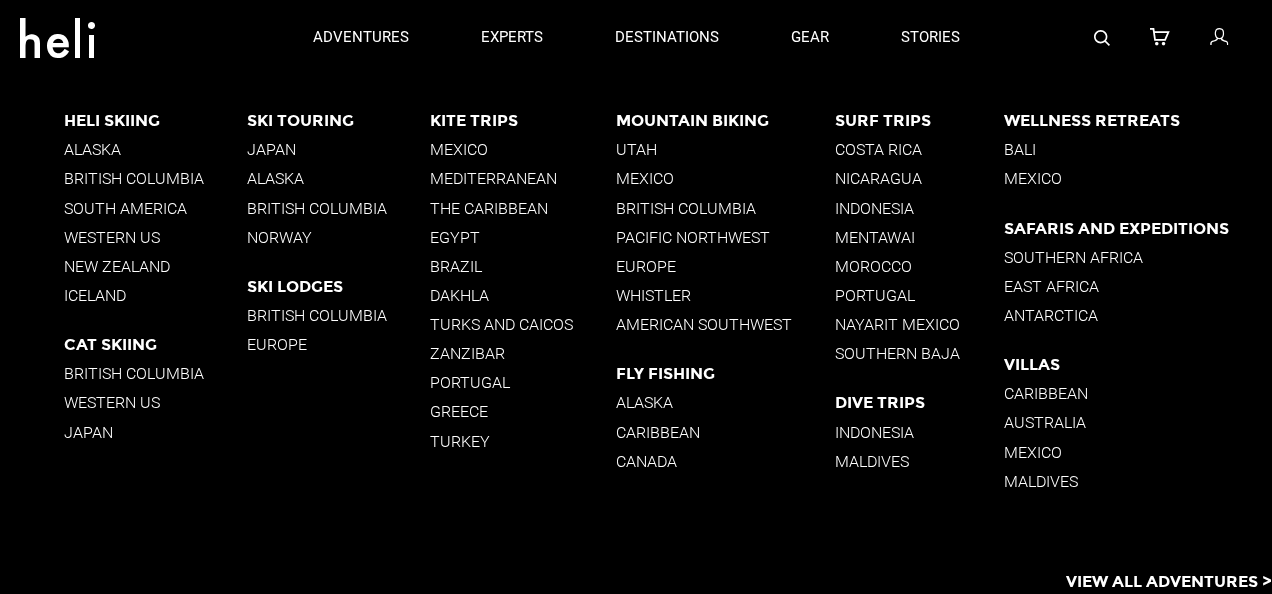 click on "The Caribbean" at bounding box center [523, 208] 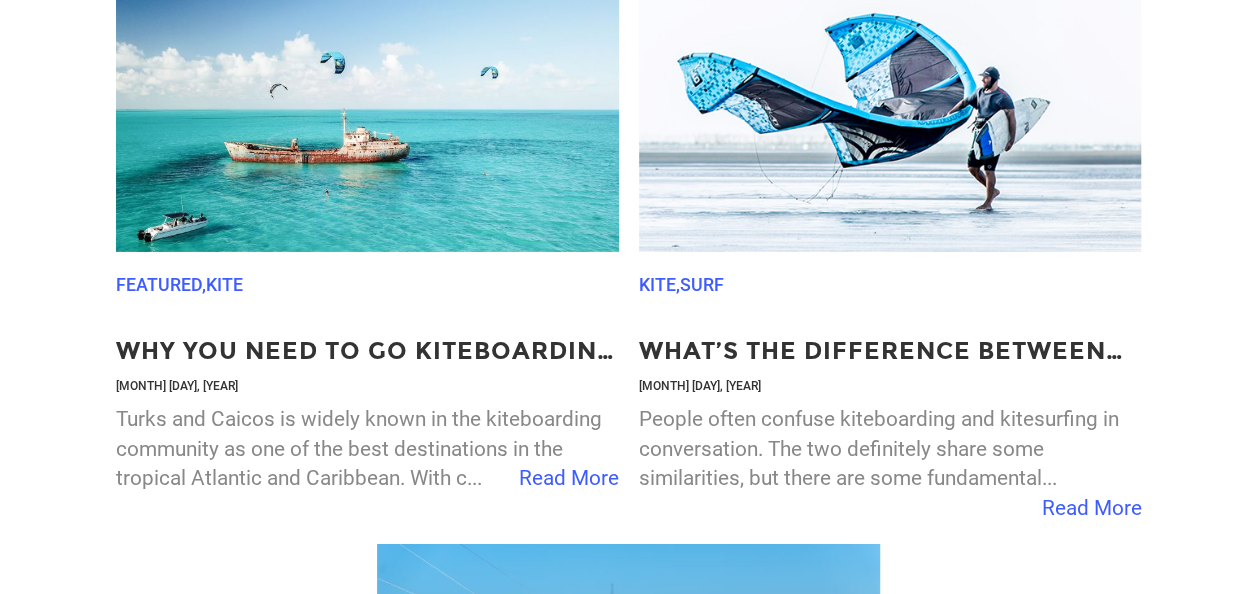 scroll, scrollTop: 3201, scrollLeft: 0, axis: vertical 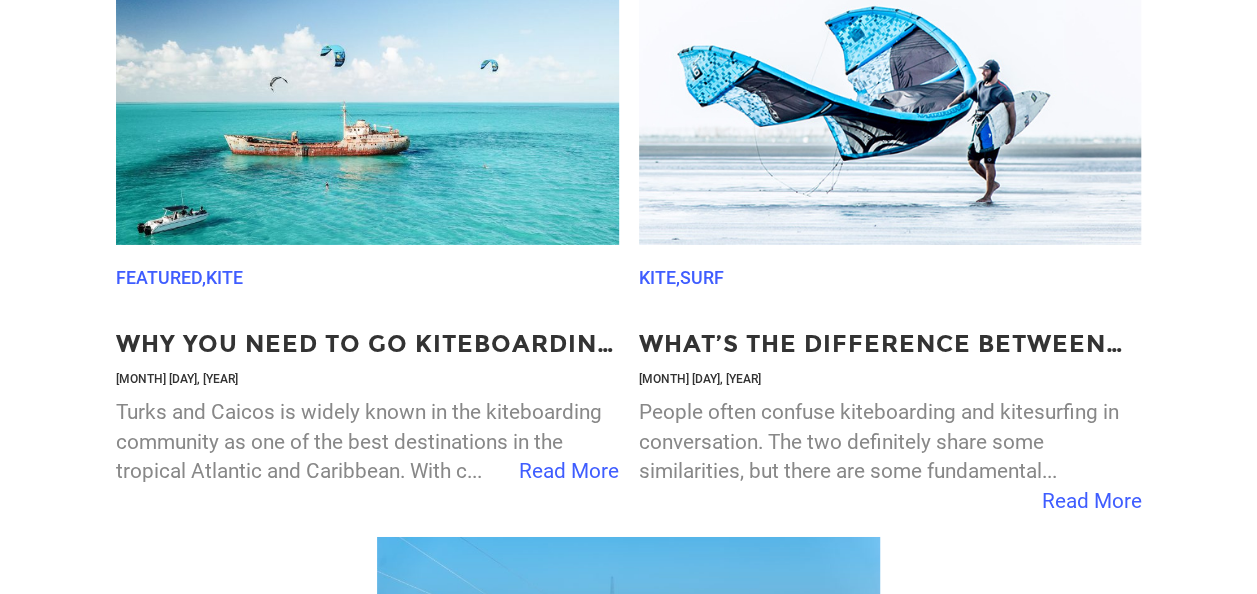 click on "Read More" 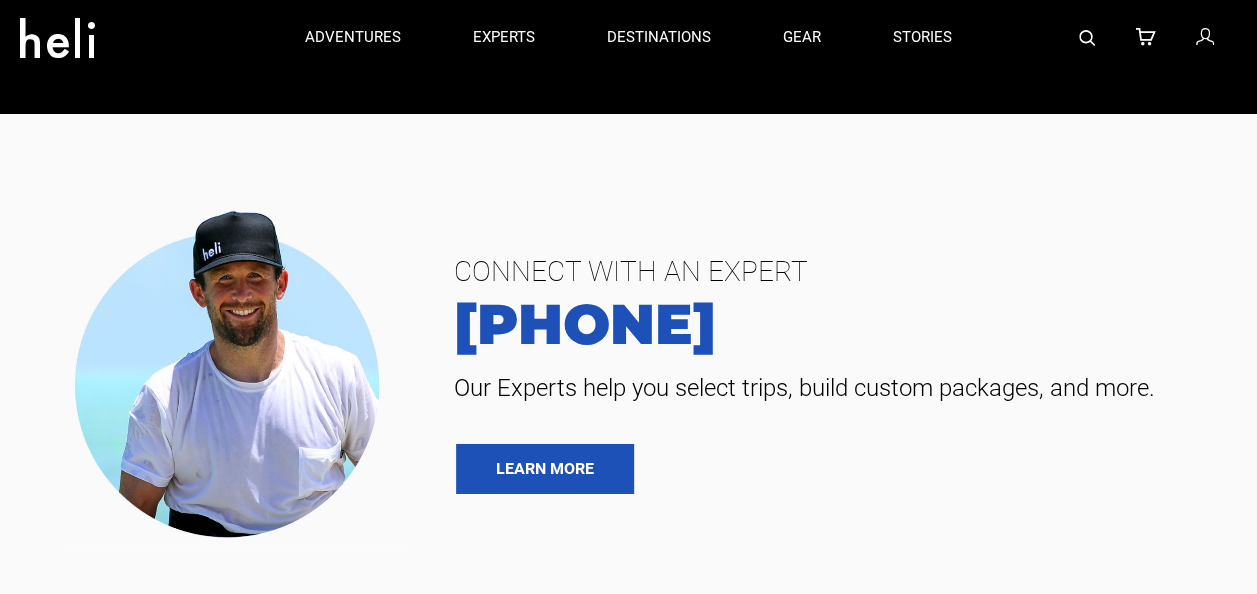 scroll, scrollTop: 0, scrollLeft: 0, axis: both 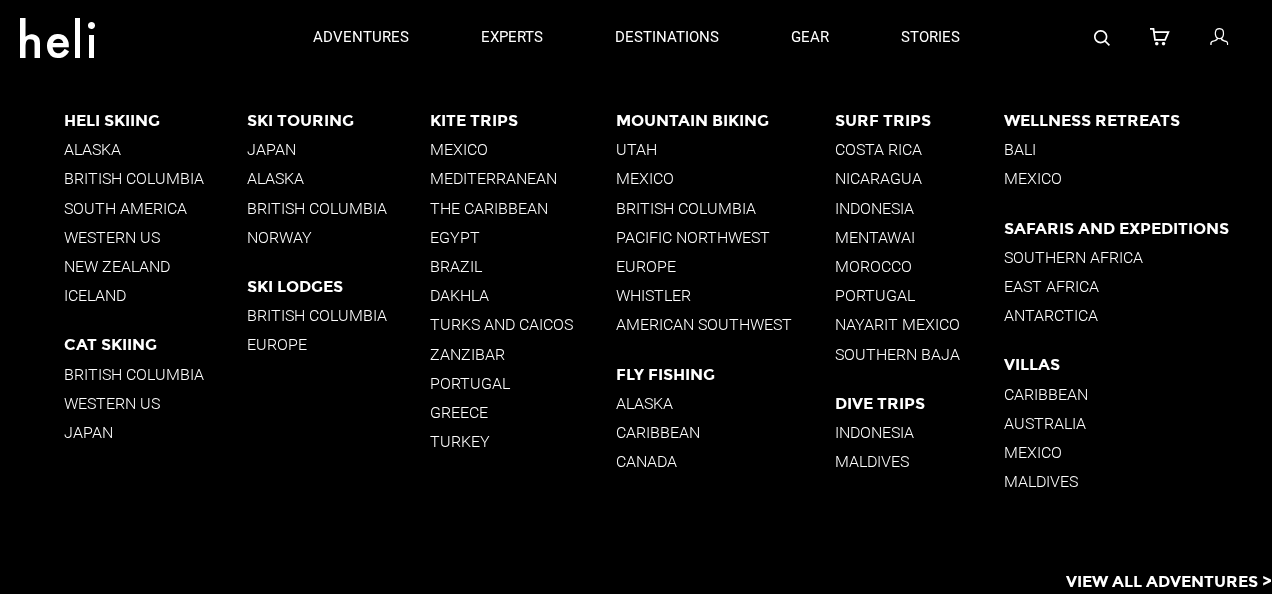 click on "Brazil" at bounding box center [523, 266] 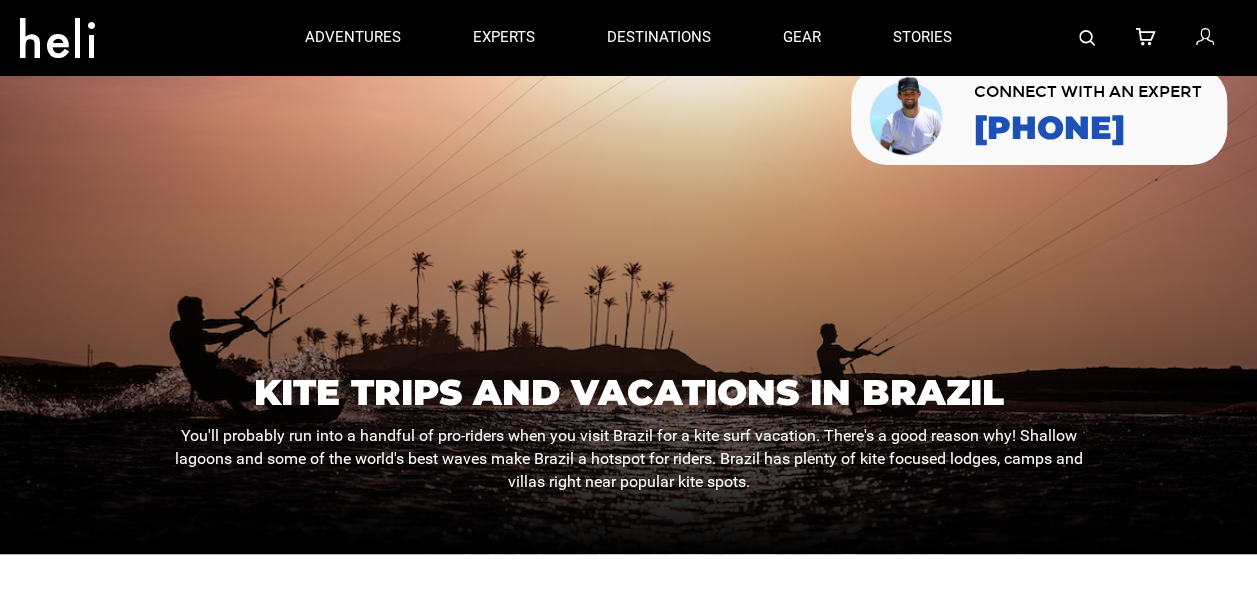 scroll, scrollTop: 0, scrollLeft: 0, axis: both 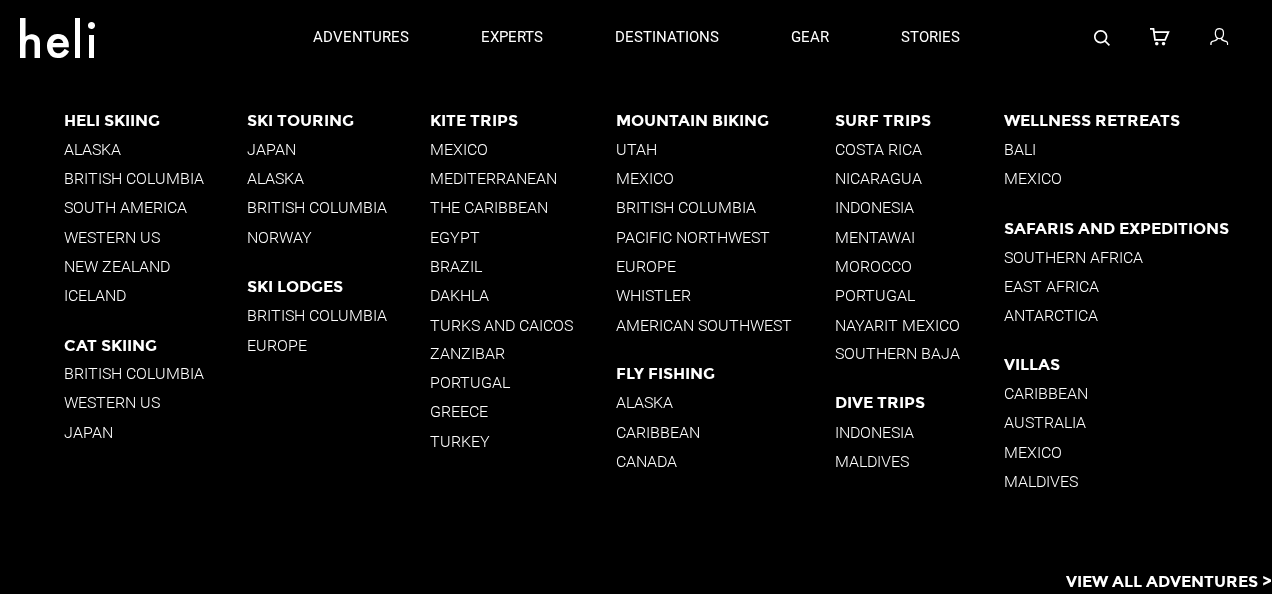 click on "Mexico" at bounding box center [523, 149] 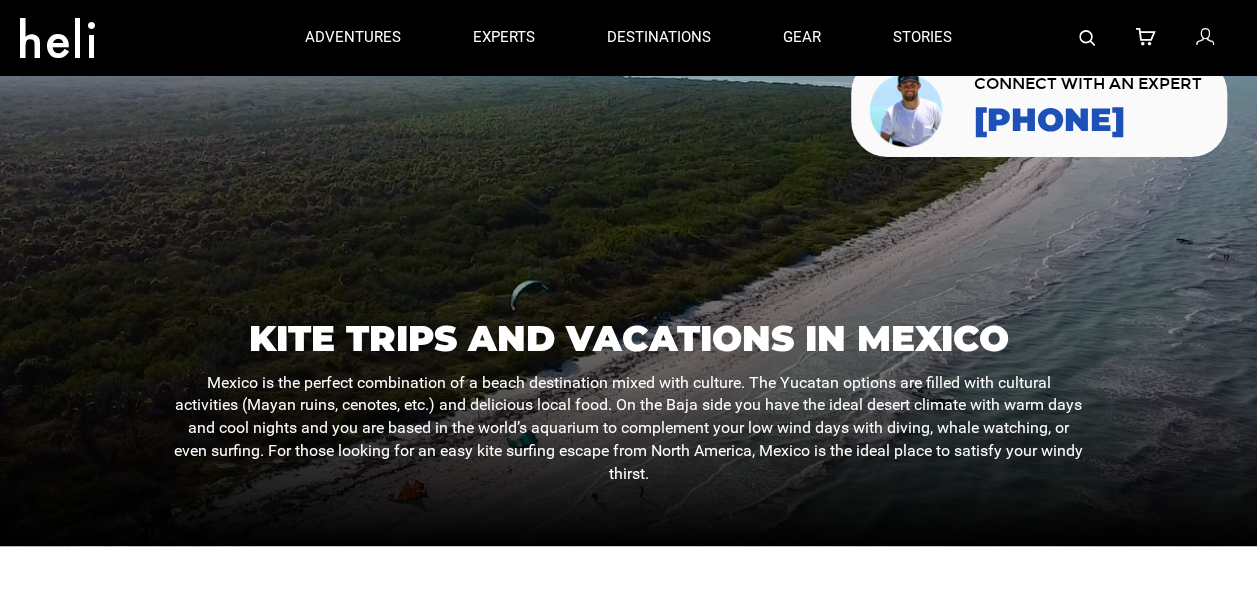 scroll, scrollTop: 0, scrollLeft: 0, axis: both 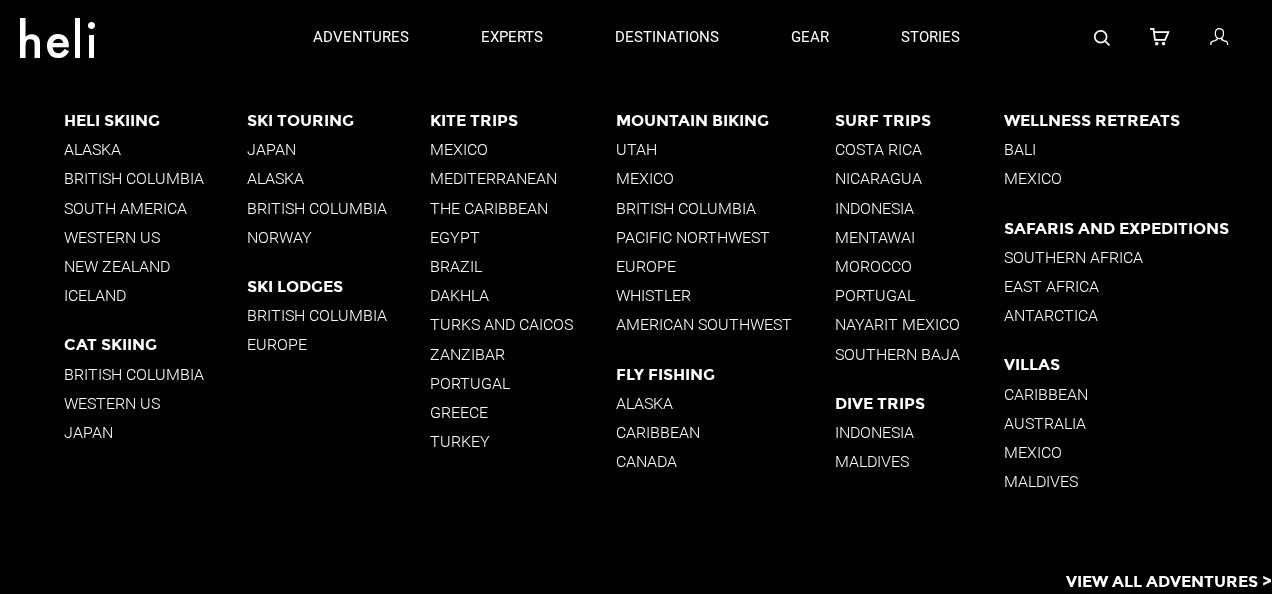click on "Dakhla" at bounding box center [523, 295] 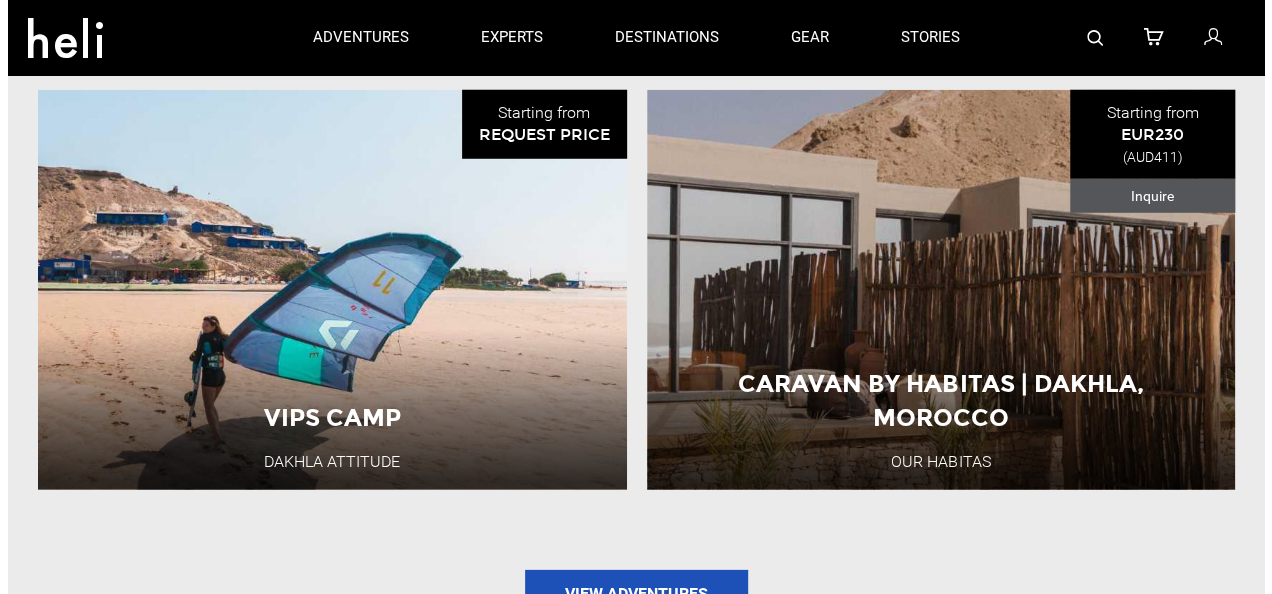scroll, scrollTop: 2626, scrollLeft: 0, axis: vertical 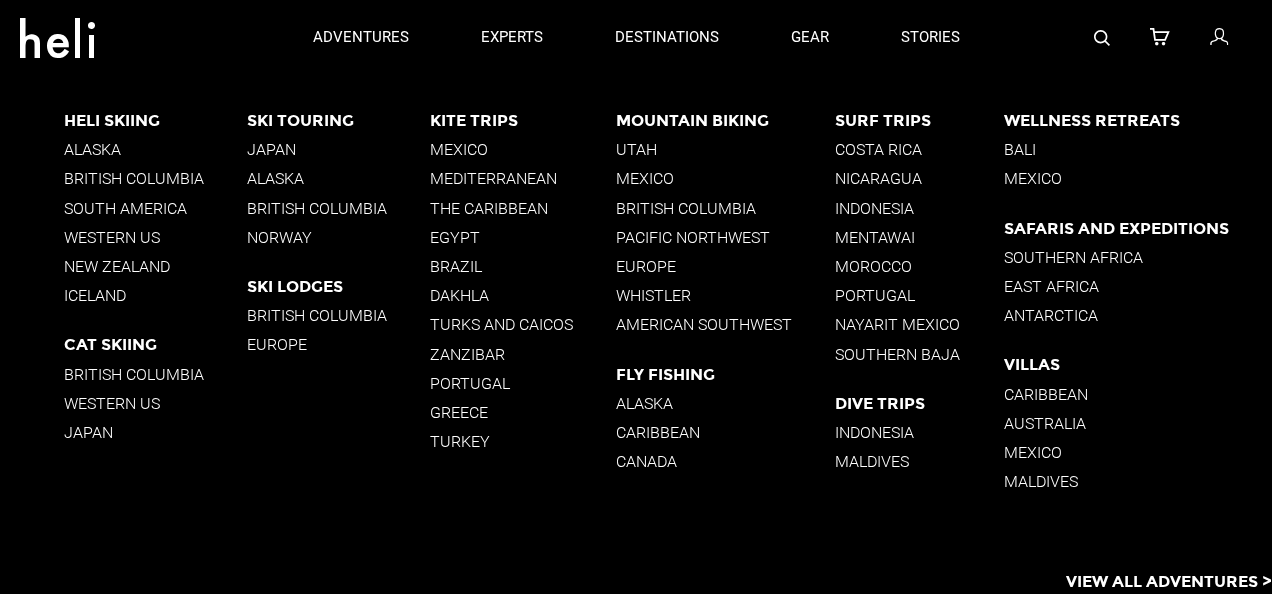 click on "The Caribbean" at bounding box center [523, 208] 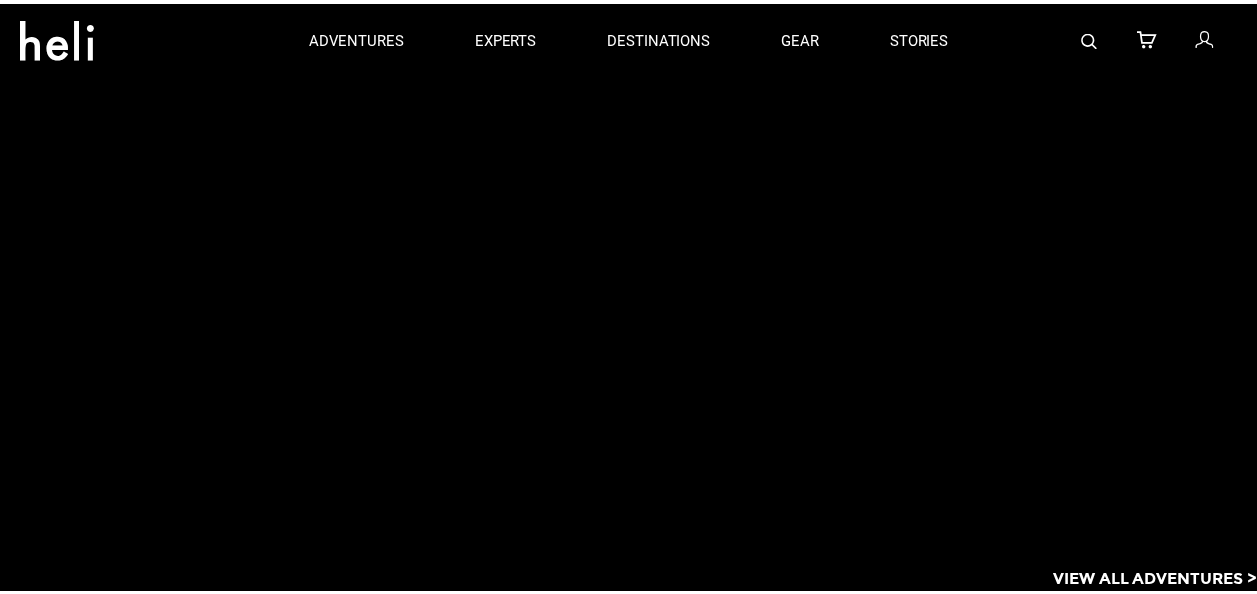 scroll, scrollTop: 0, scrollLeft: 0, axis: both 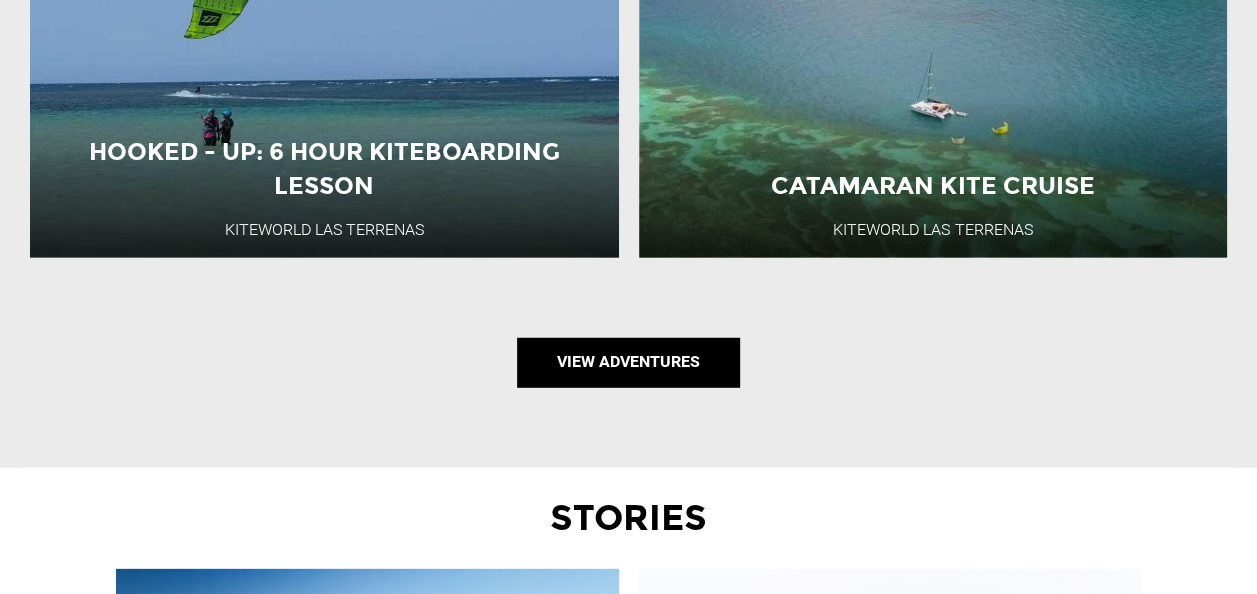 click on "View Adventures" at bounding box center (628, 363) 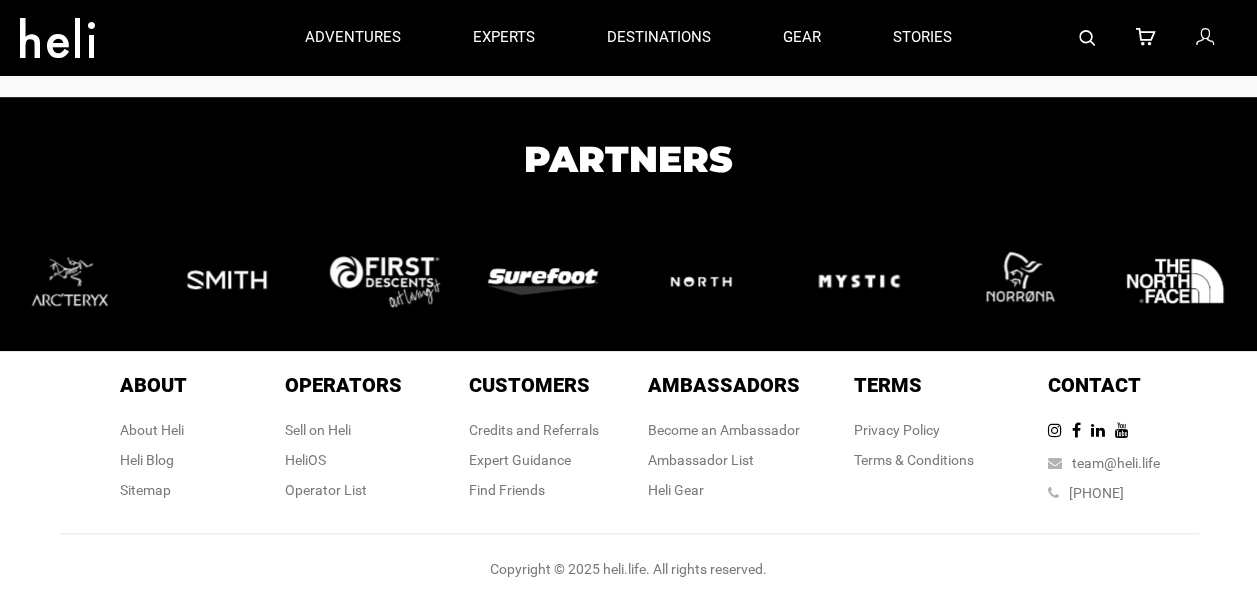 scroll, scrollTop: 0, scrollLeft: 0, axis: both 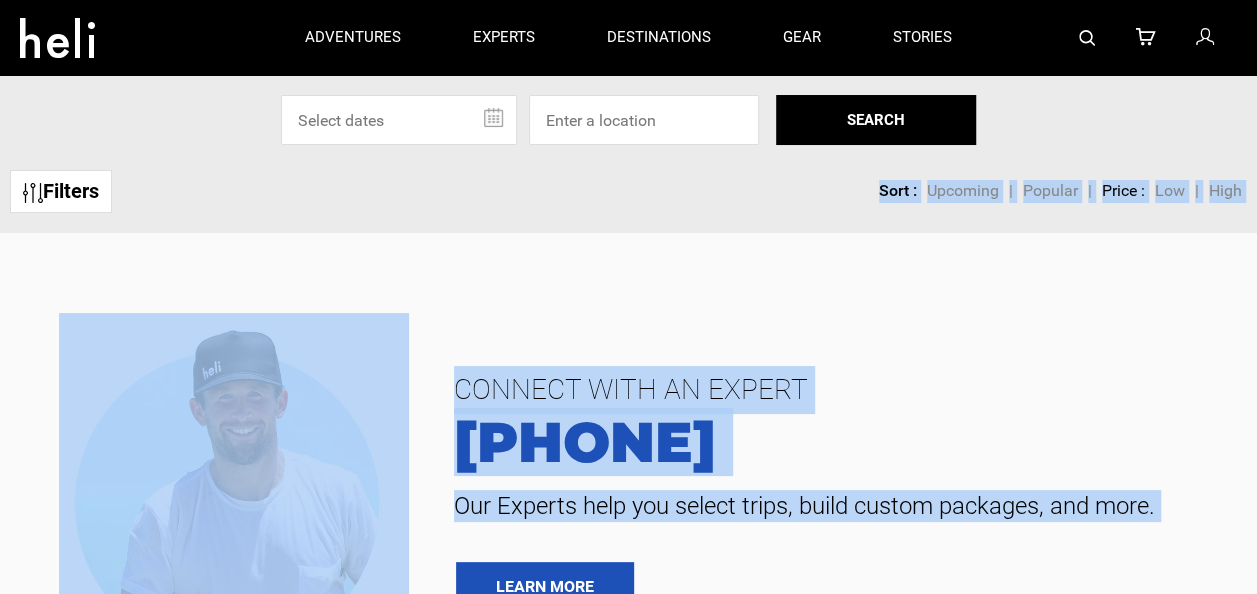 drag, startPoint x: 1227, startPoint y: 104, endPoint x: 1266, endPoint y: 78, distance: 46.872166 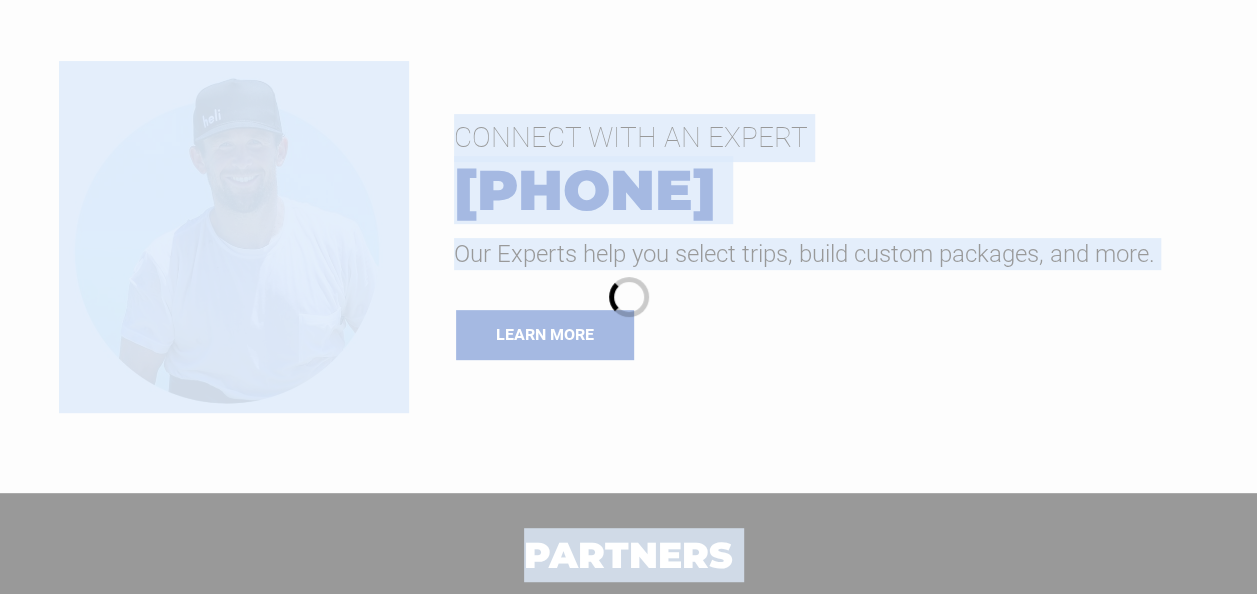 scroll, scrollTop: 266, scrollLeft: 0, axis: vertical 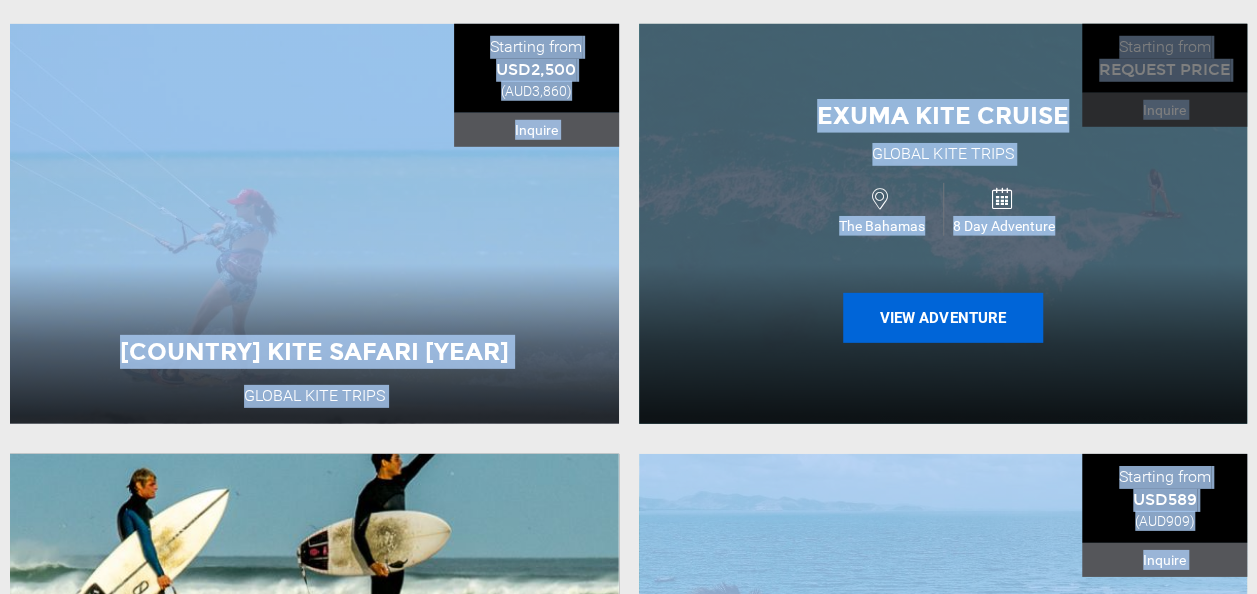 click on "View Adventure" at bounding box center [943, 318] 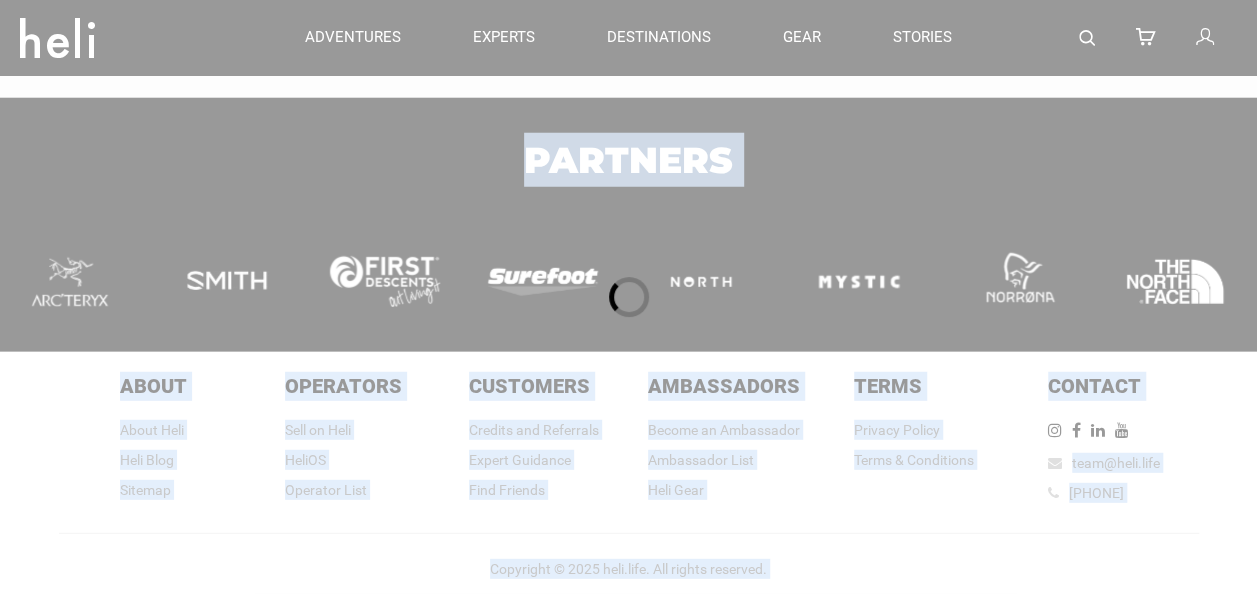 scroll, scrollTop: 0, scrollLeft: 0, axis: both 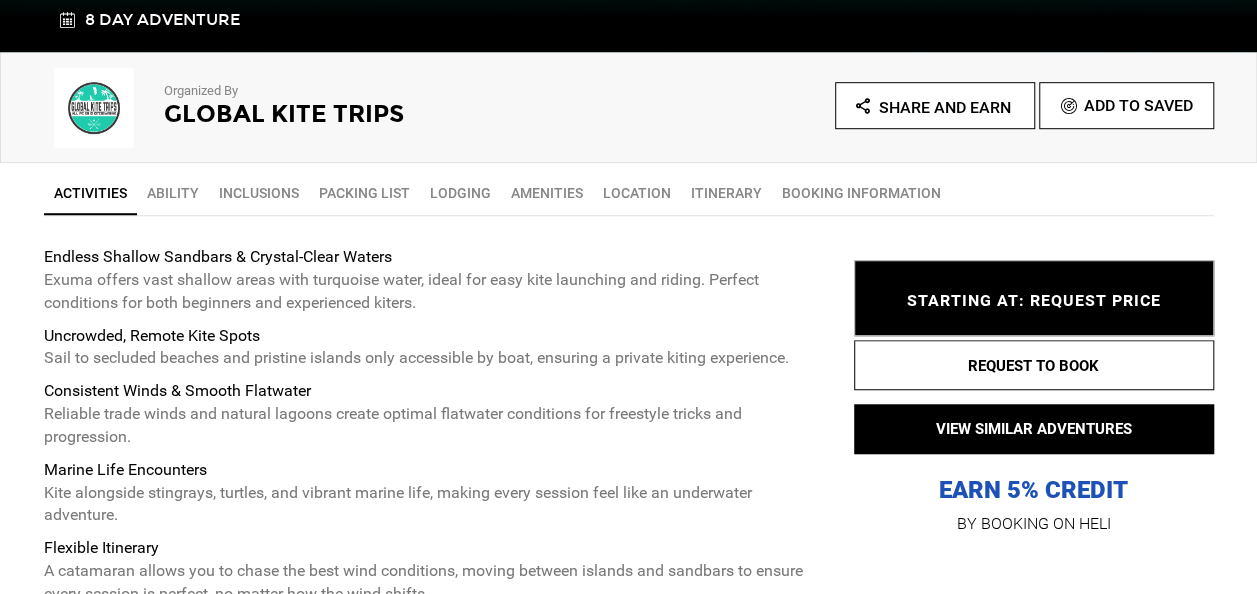 click on "Itinerary" at bounding box center (726, 193) 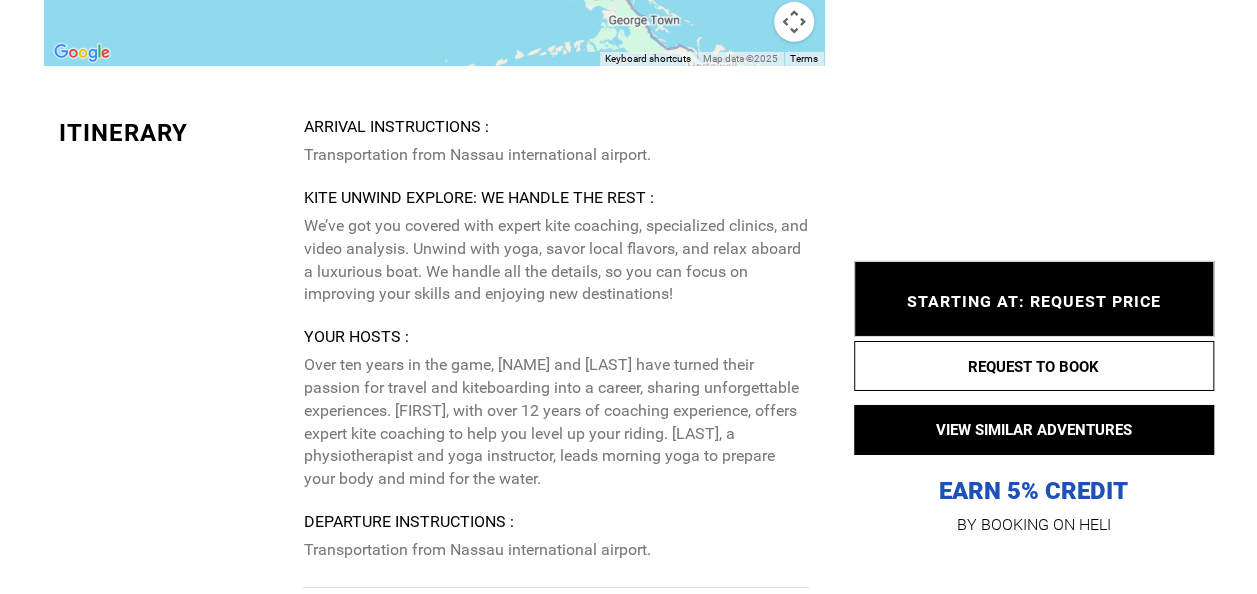 scroll, scrollTop: 3240, scrollLeft: 0, axis: vertical 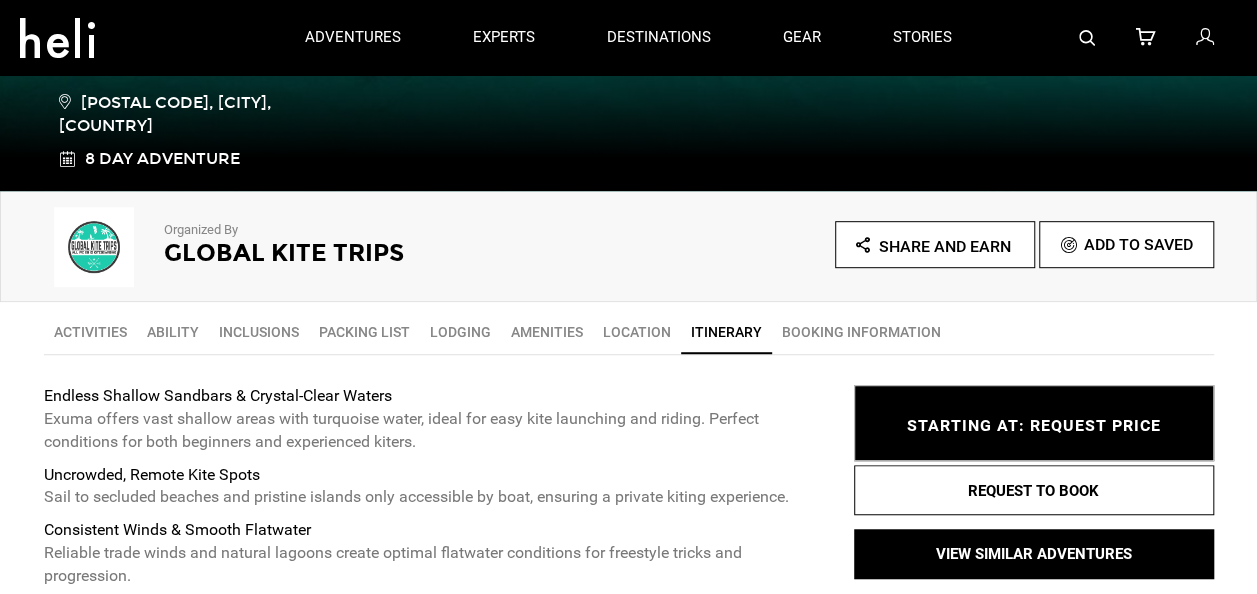 click on "Amenities" at bounding box center [547, 332] 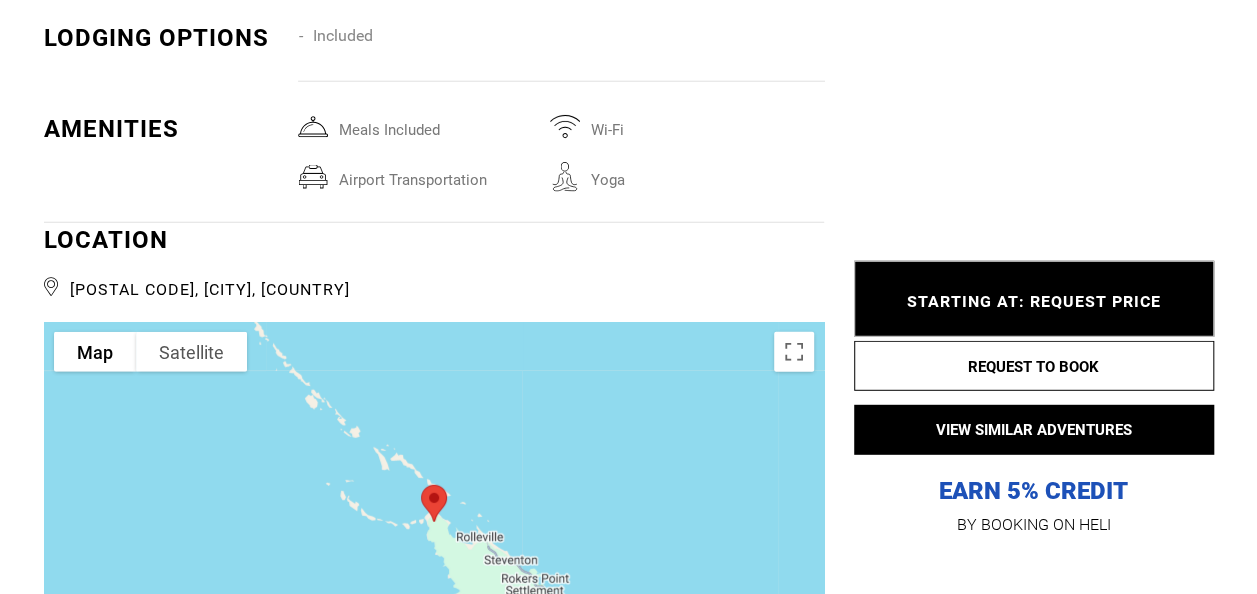 scroll, scrollTop: 2582, scrollLeft: 0, axis: vertical 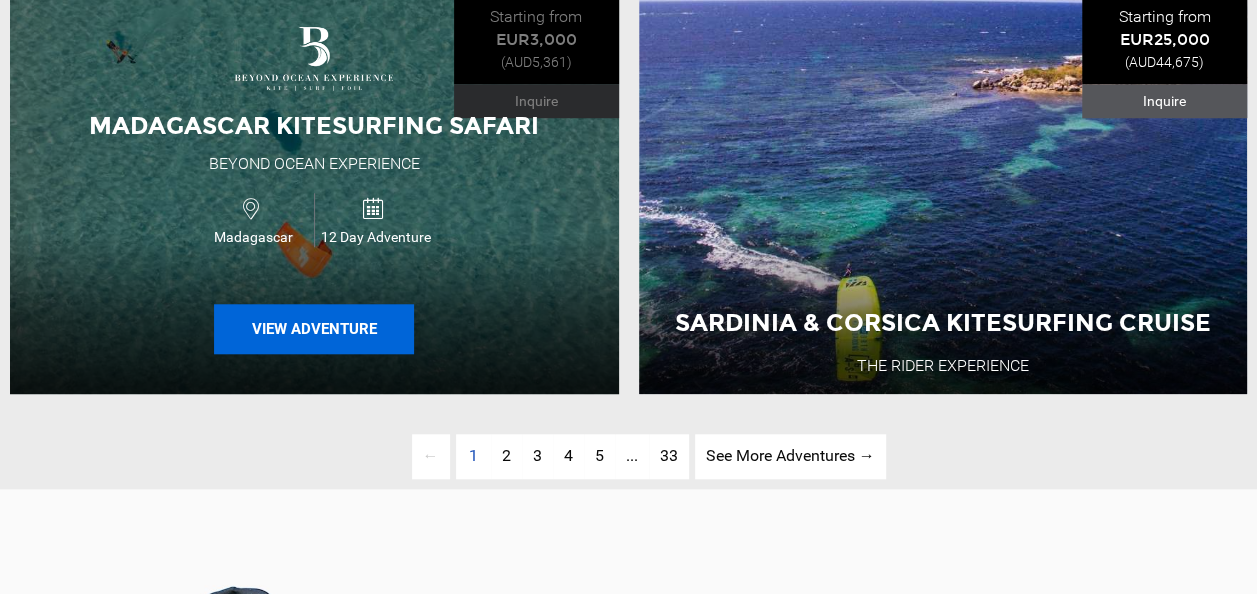 click on "View Adventure" at bounding box center [314, 329] 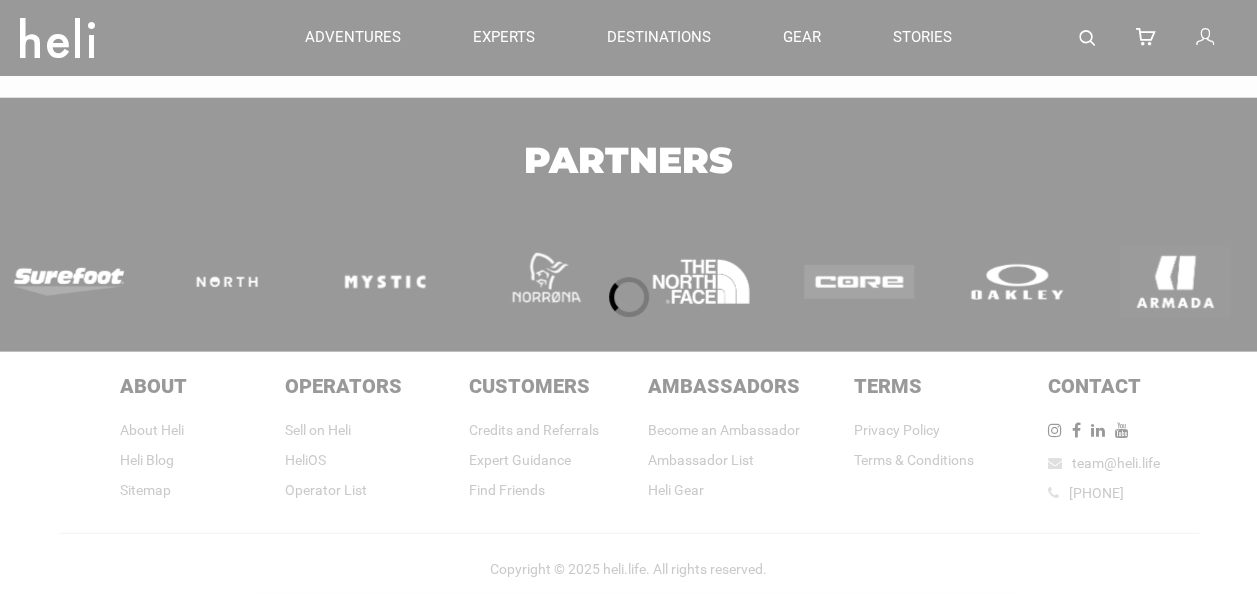 scroll, scrollTop: 0, scrollLeft: 0, axis: both 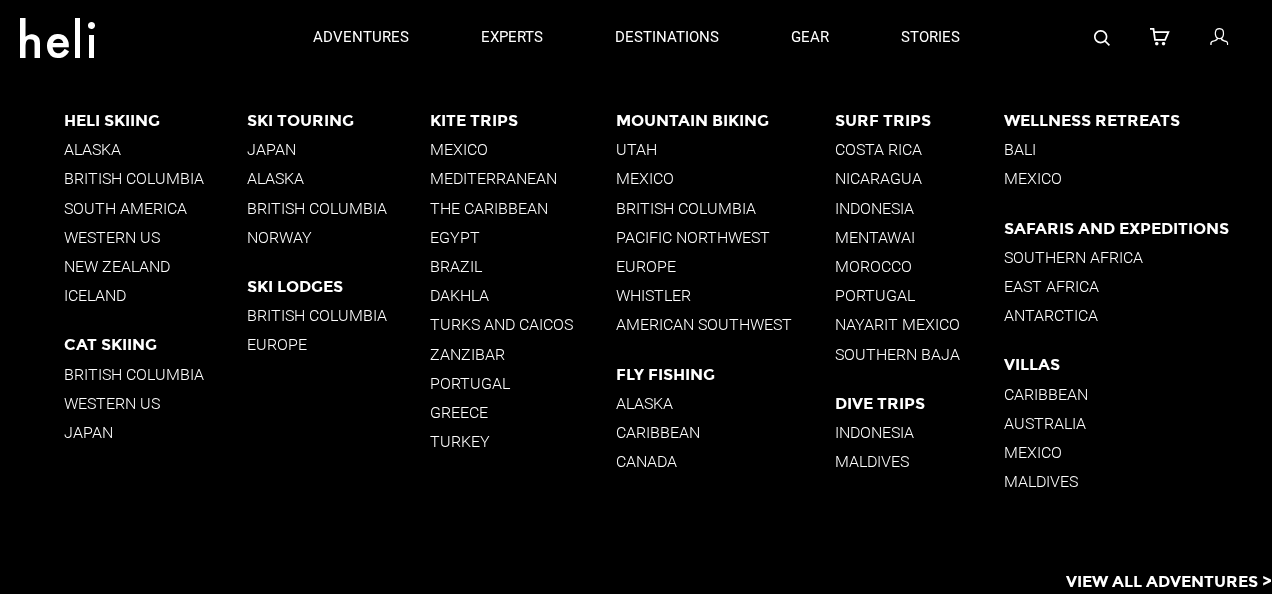 click on "Turks and Caicos" at bounding box center [523, 324] 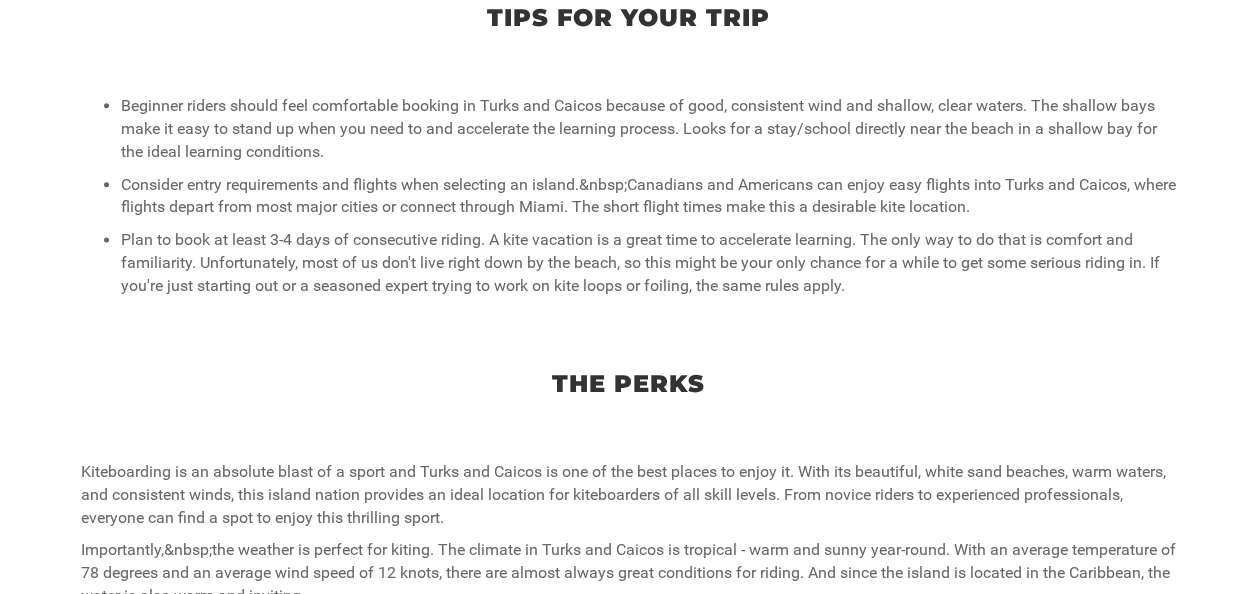scroll, scrollTop: 1263, scrollLeft: 0, axis: vertical 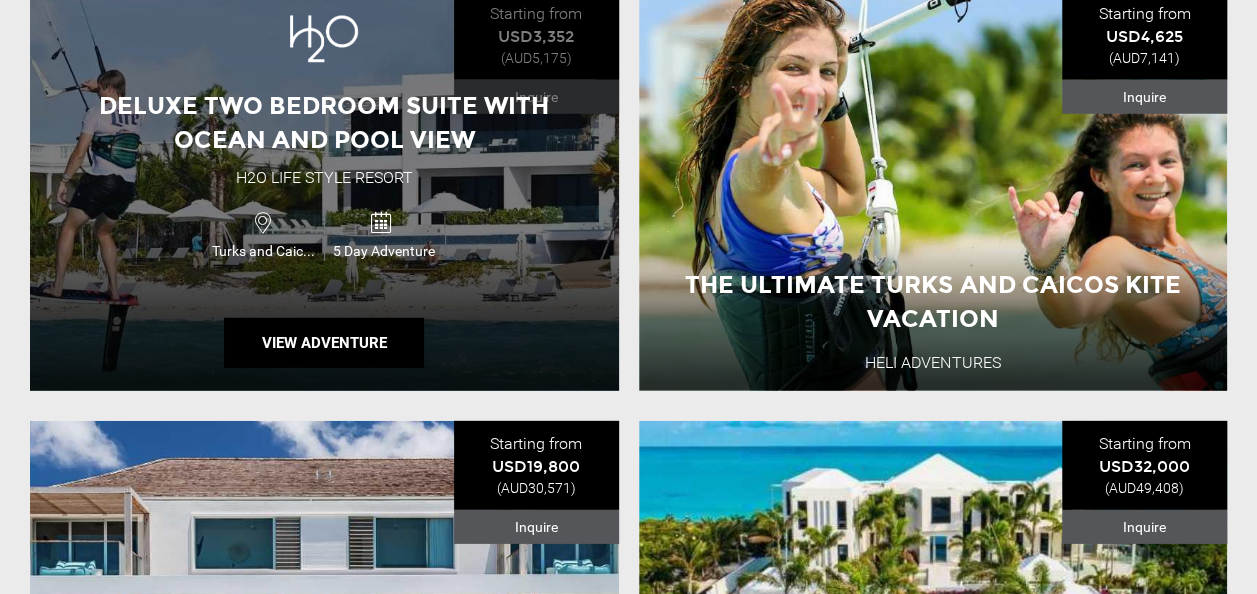 click on "Deluxe Two Bedroom Suite with Ocean and Pool View" at bounding box center [324, 122] 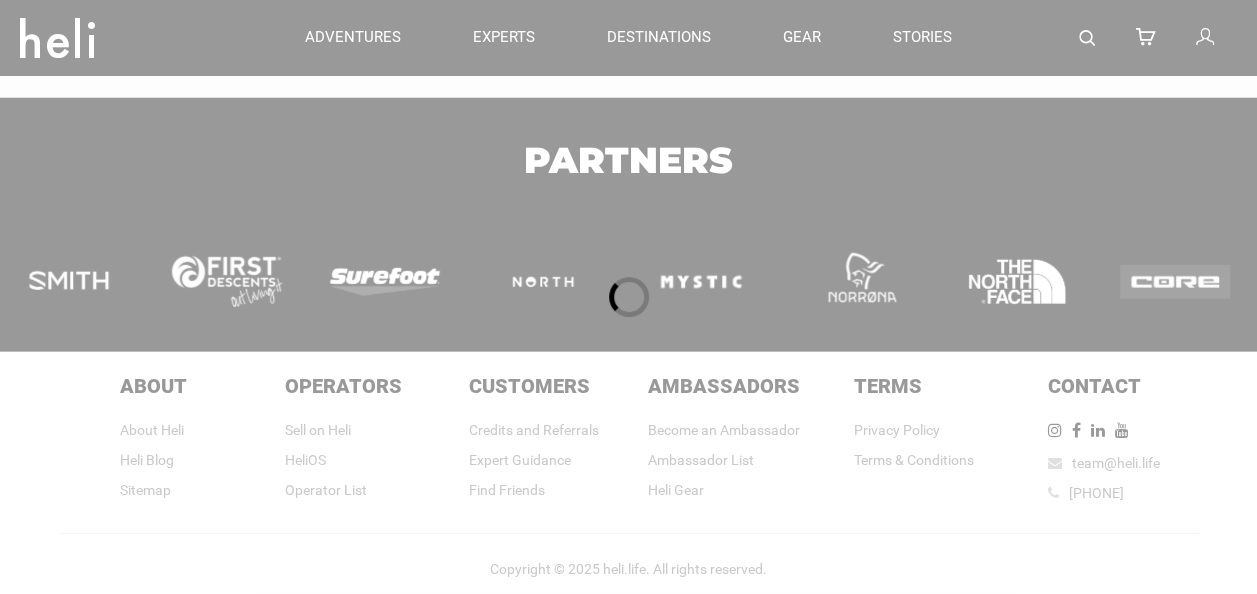 scroll, scrollTop: 0, scrollLeft: 0, axis: both 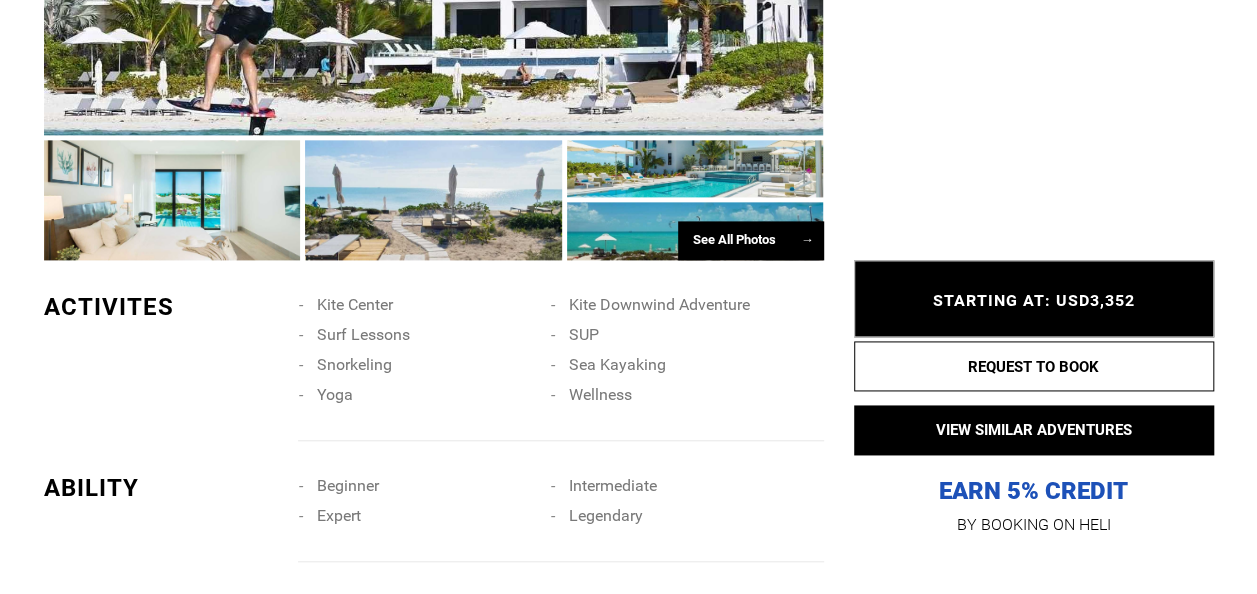 click at bounding box center (434, 19) 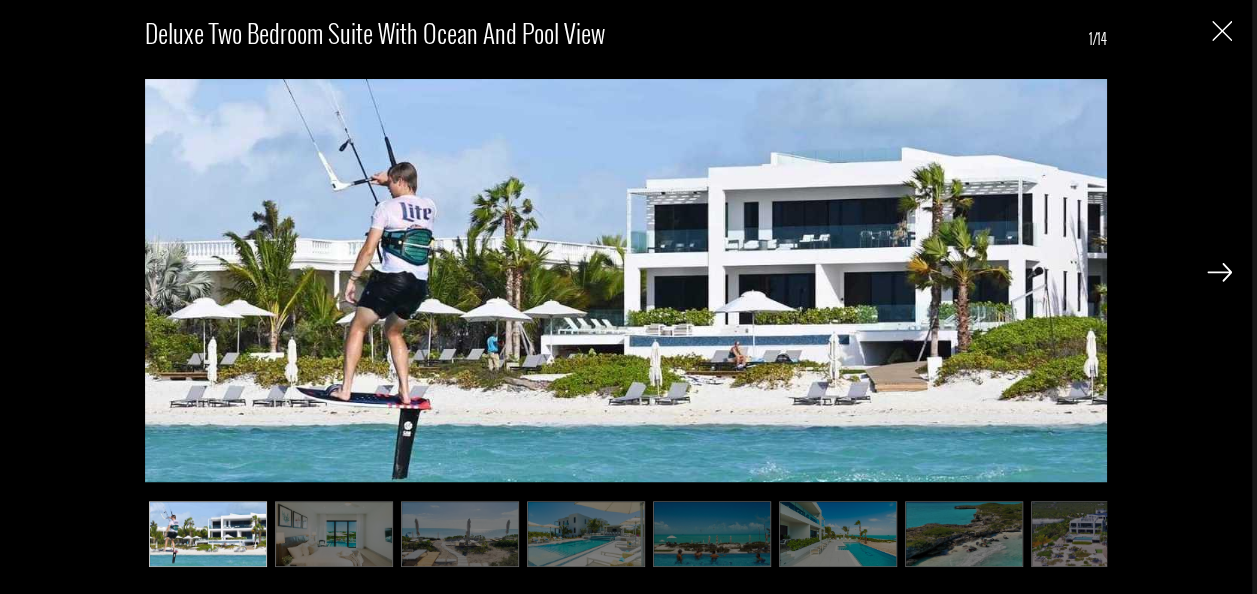 click at bounding box center (1219, 272) 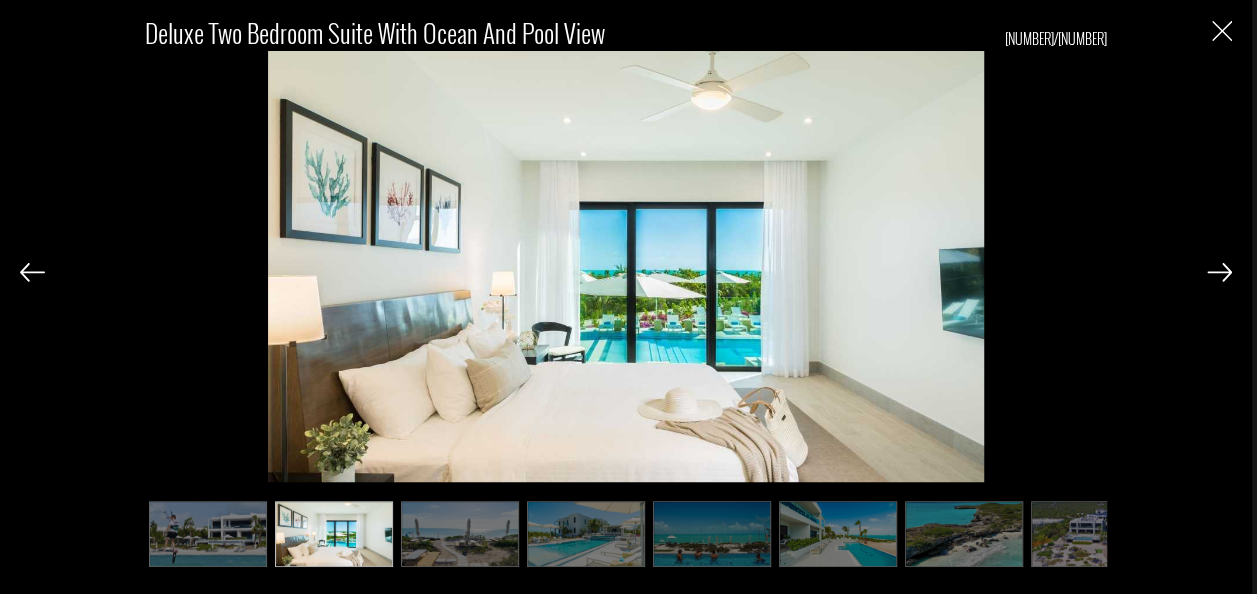 click at bounding box center (1219, 272) 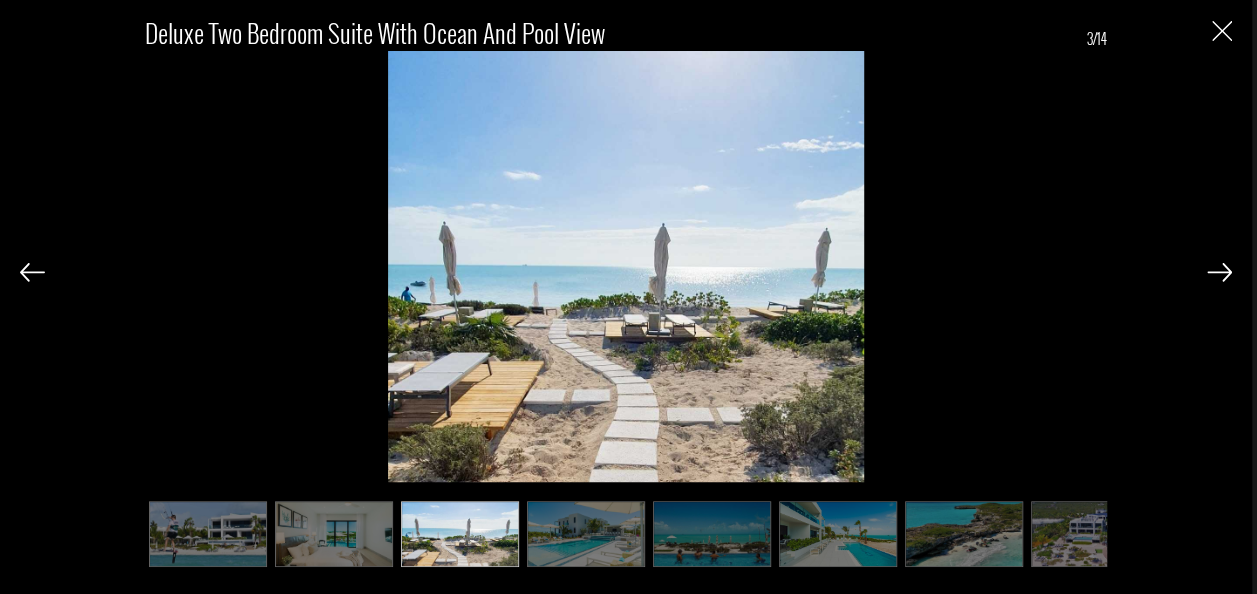 click at bounding box center [1219, 272] 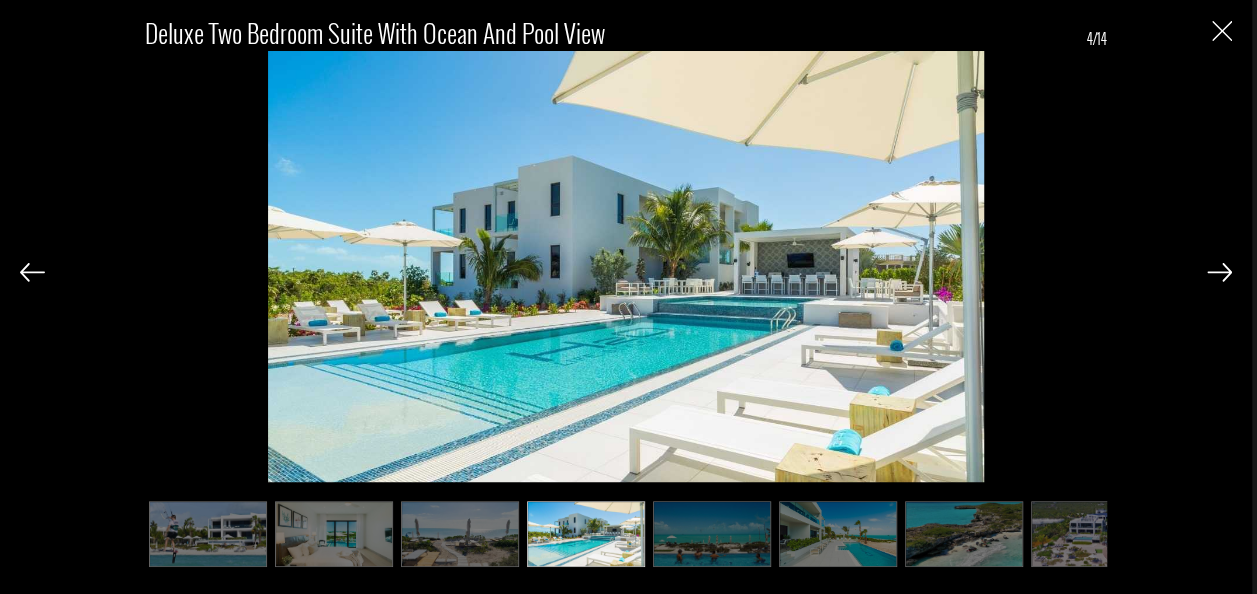 click at bounding box center (1219, 272) 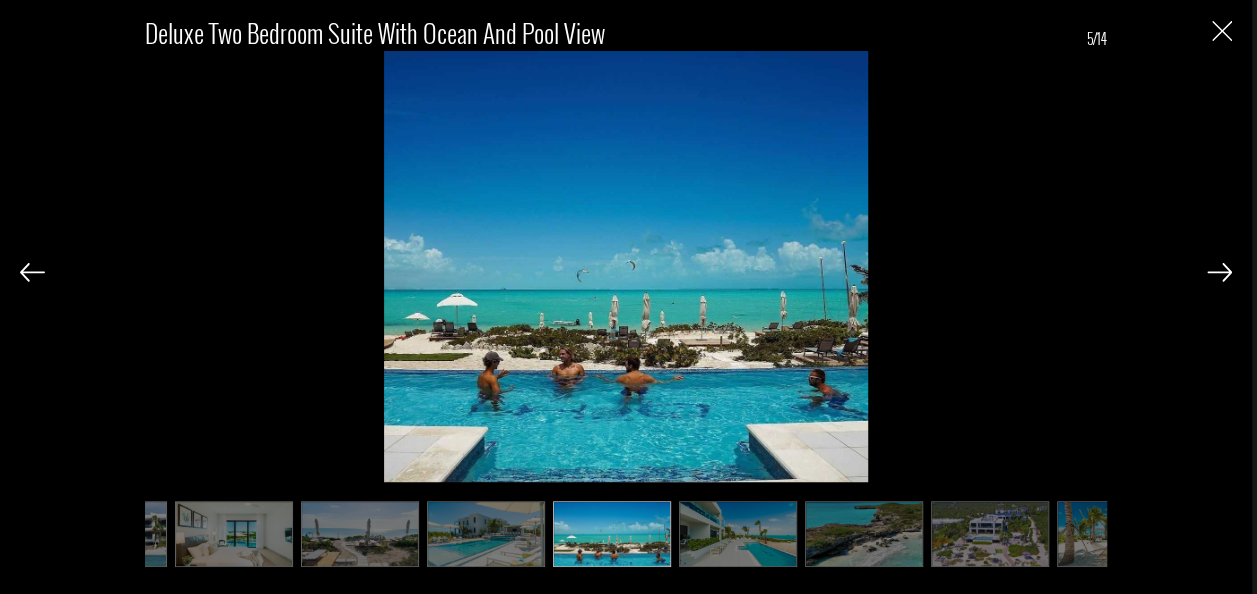 scroll, scrollTop: 0, scrollLeft: 100, axis: horizontal 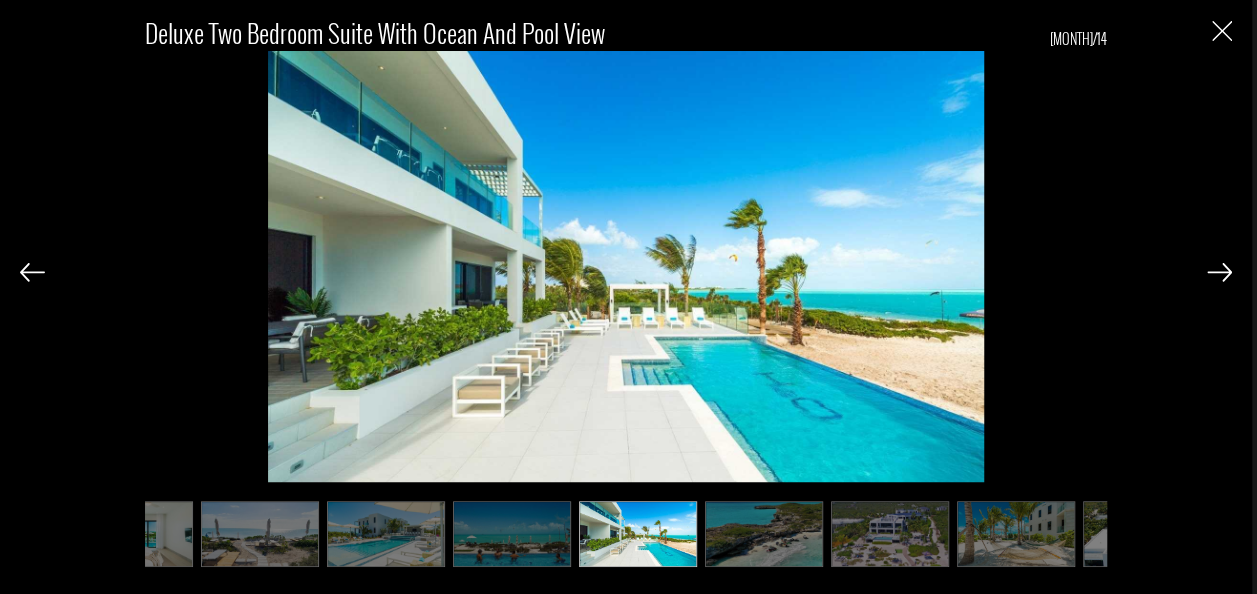 click at bounding box center [1219, 272] 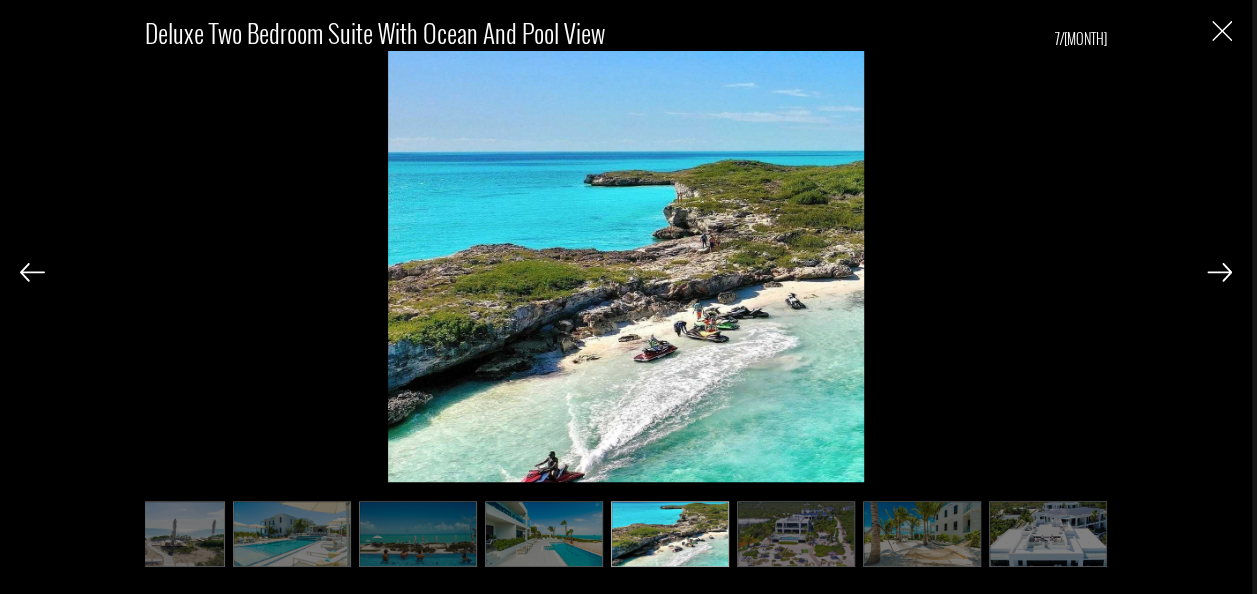 scroll, scrollTop: 0, scrollLeft: 300, axis: horizontal 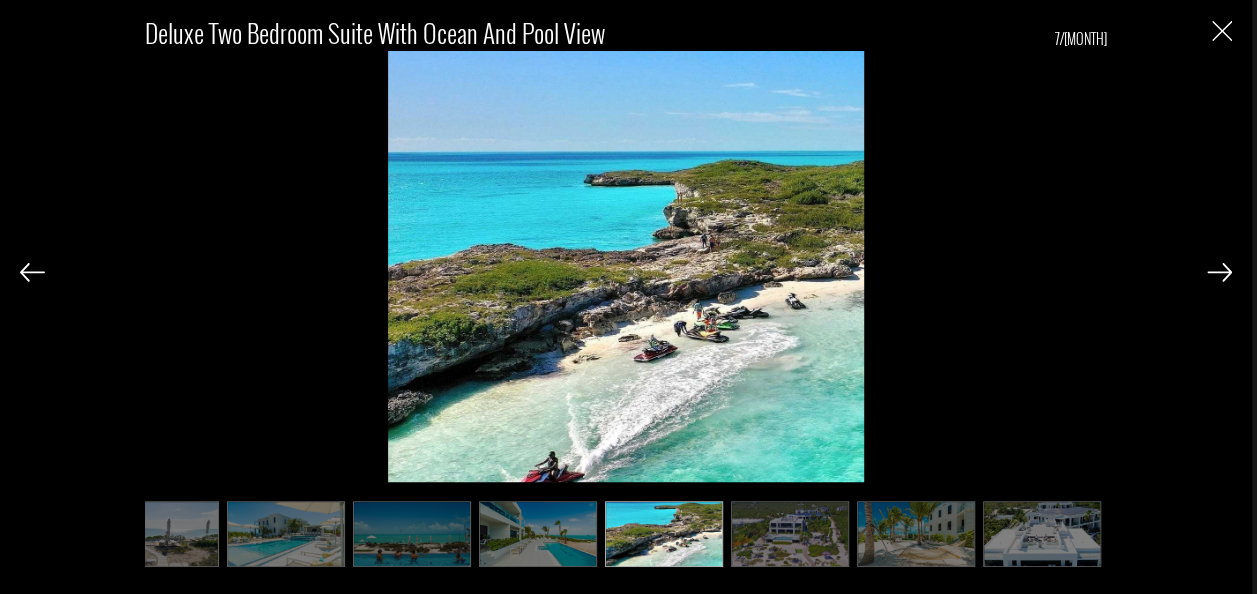 click at bounding box center [1219, 272] 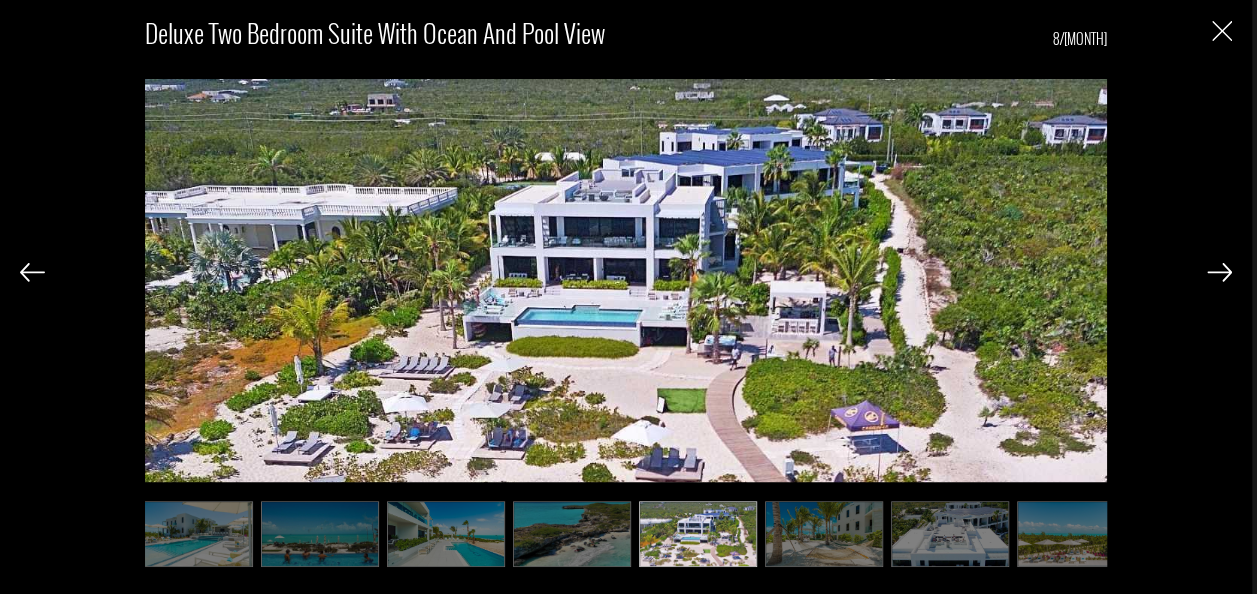 scroll, scrollTop: 0, scrollLeft: 400, axis: horizontal 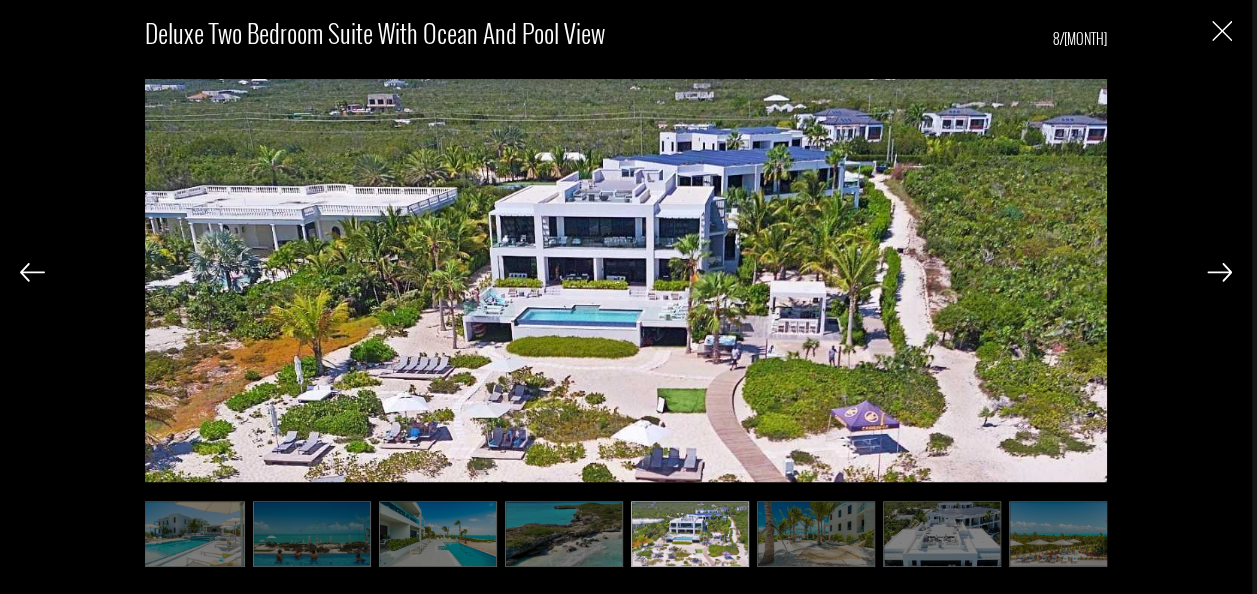 click at bounding box center (1219, 272) 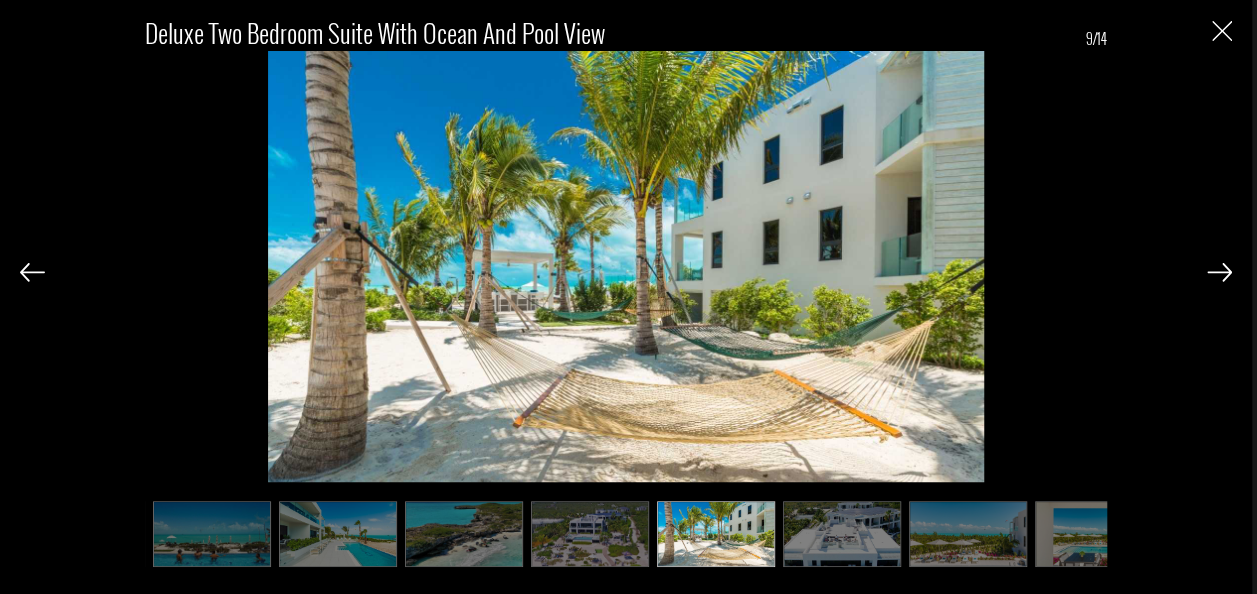 click at bounding box center [1219, 272] 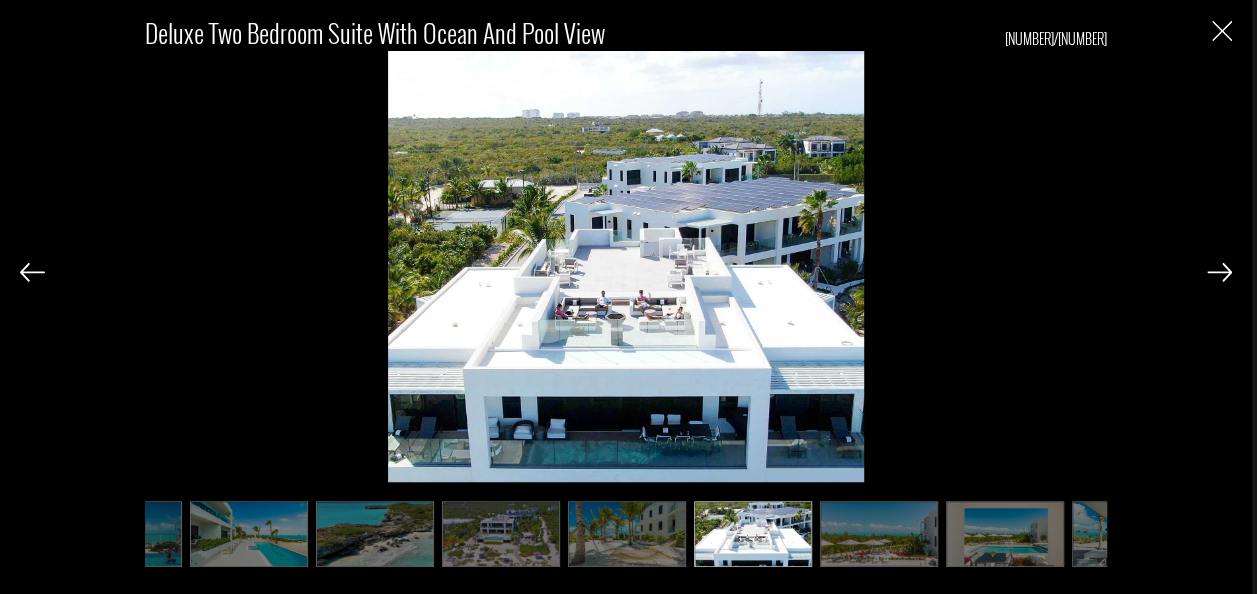 scroll, scrollTop: 0, scrollLeft: 600, axis: horizontal 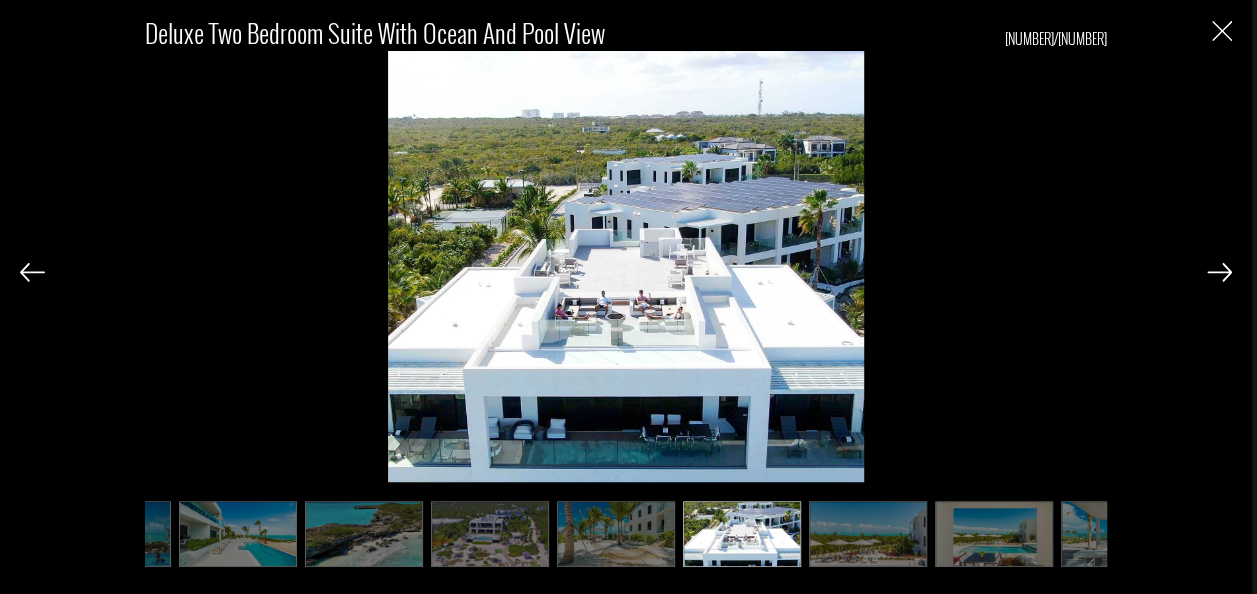 click at bounding box center (1219, 272) 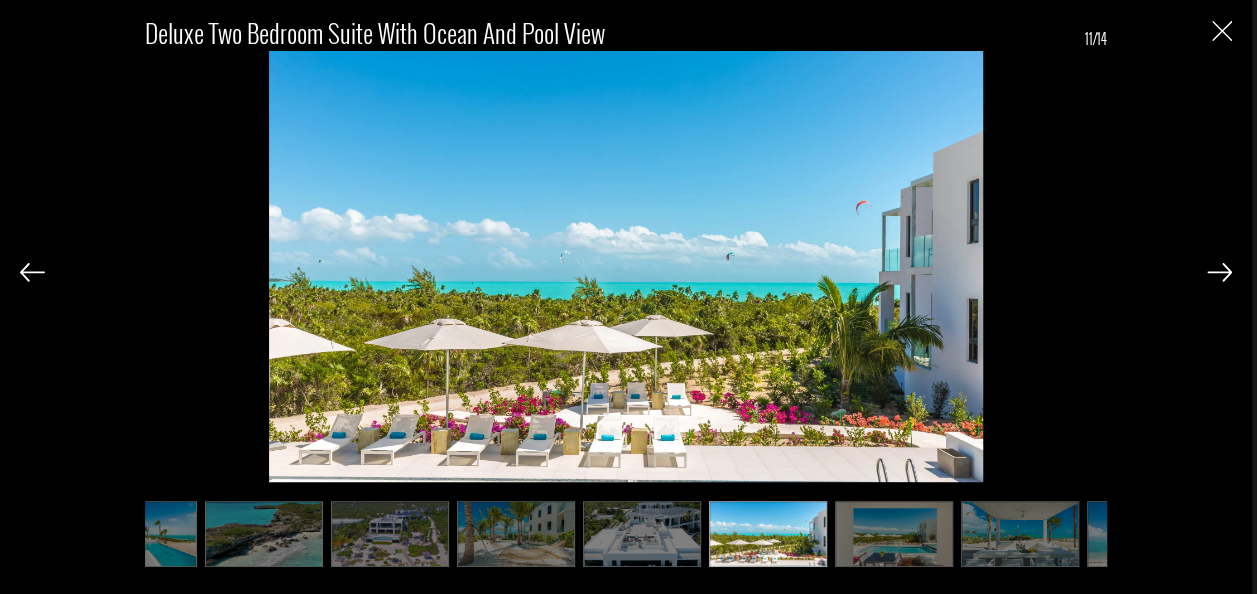 scroll, scrollTop: 0, scrollLeft: 700, axis: horizontal 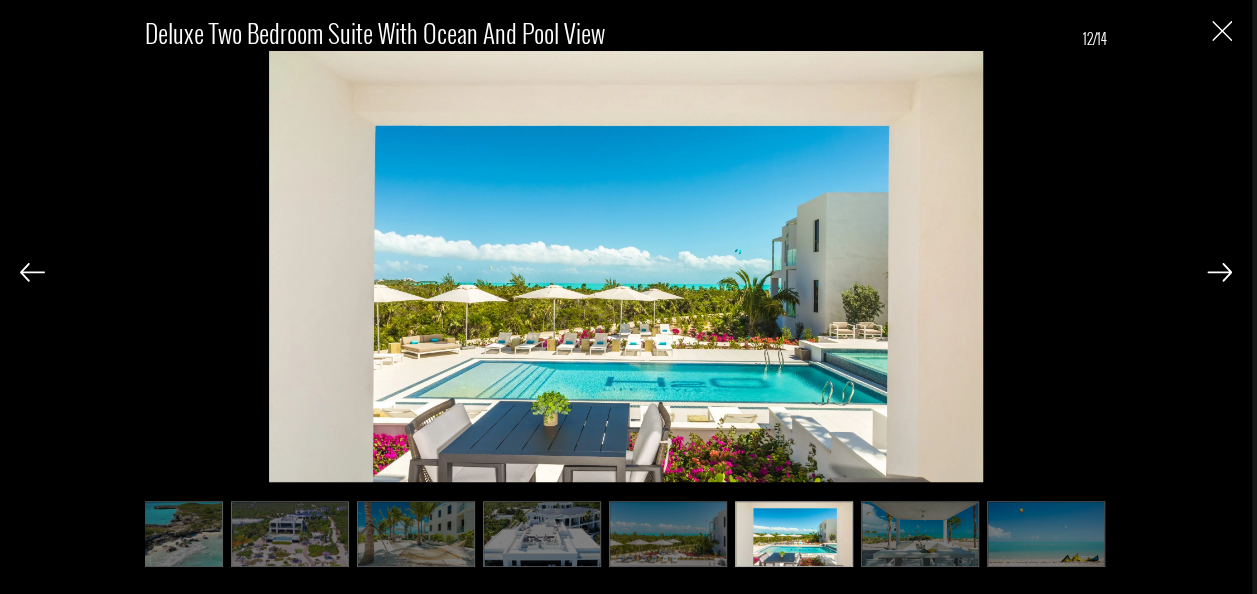 click at bounding box center (1219, 272) 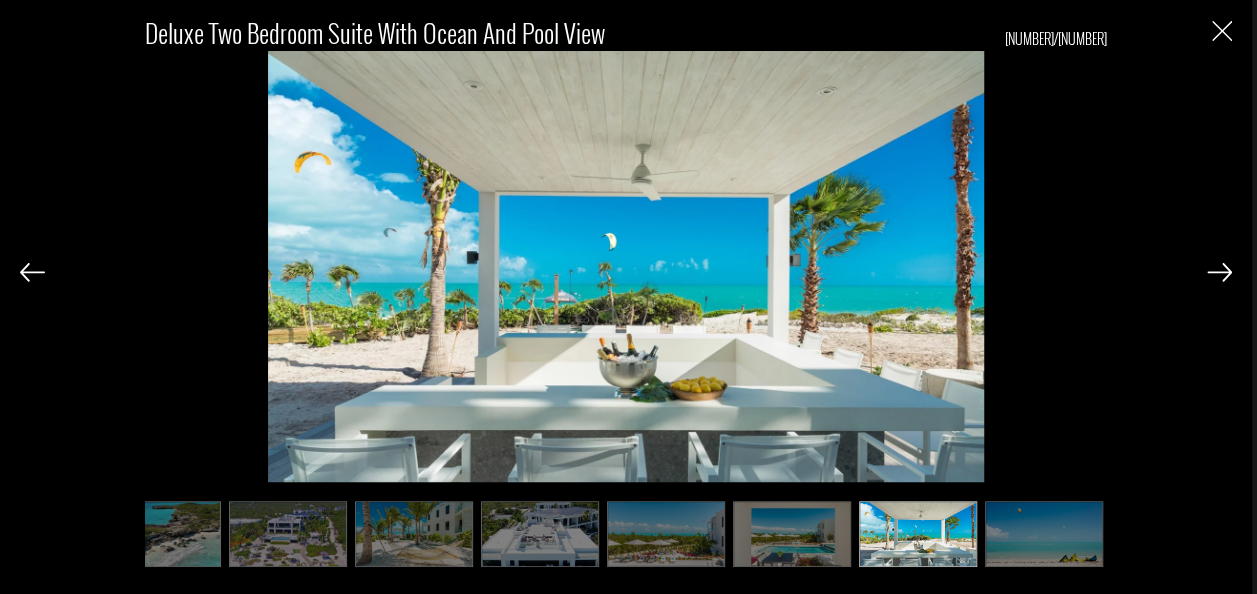click at bounding box center [1219, 272] 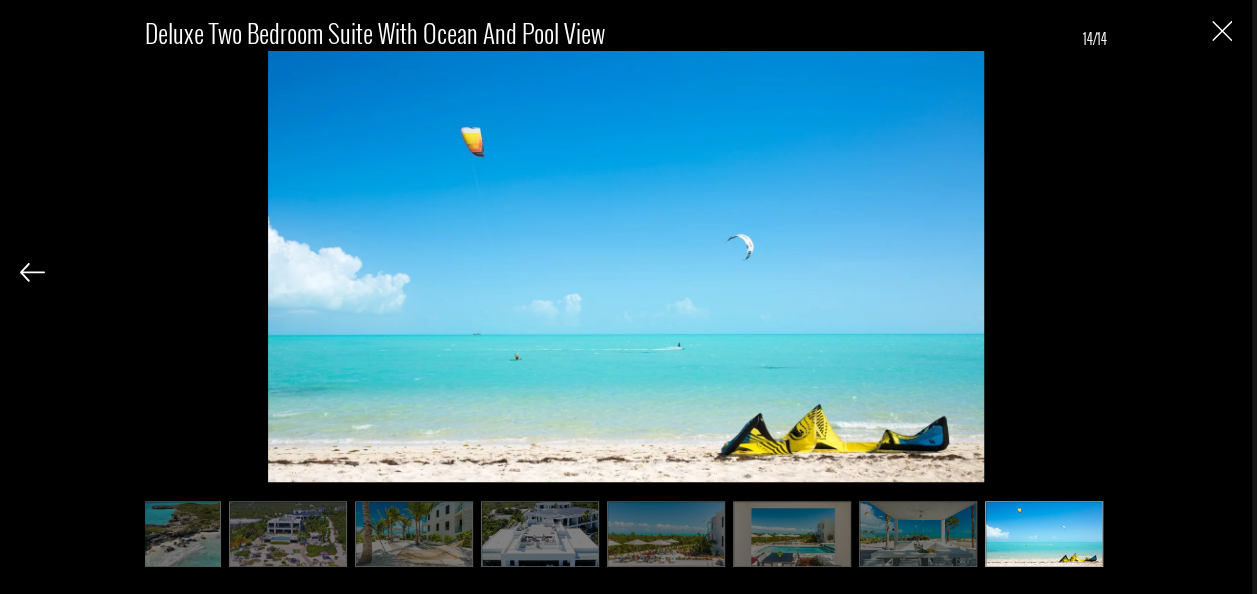 click on "Deluxe Two Bedroom Suite with Ocean and Pool View
14/[MONTH]" at bounding box center [626, 282] 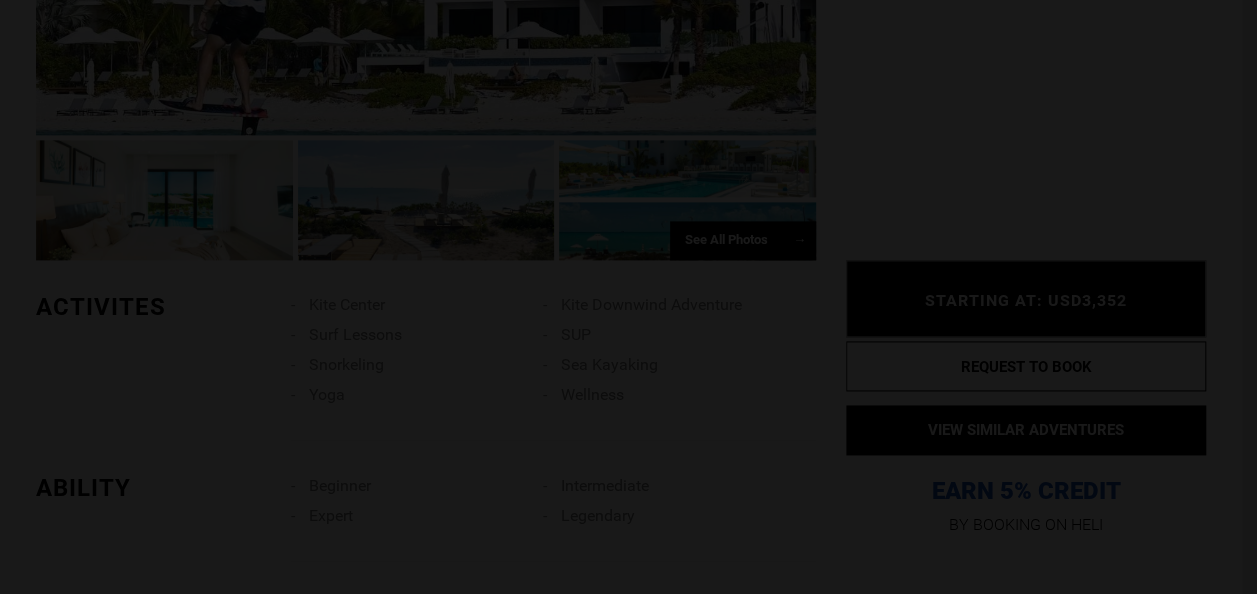 scroll, scrollTop: 0, scrollLeft: 0, axis: both 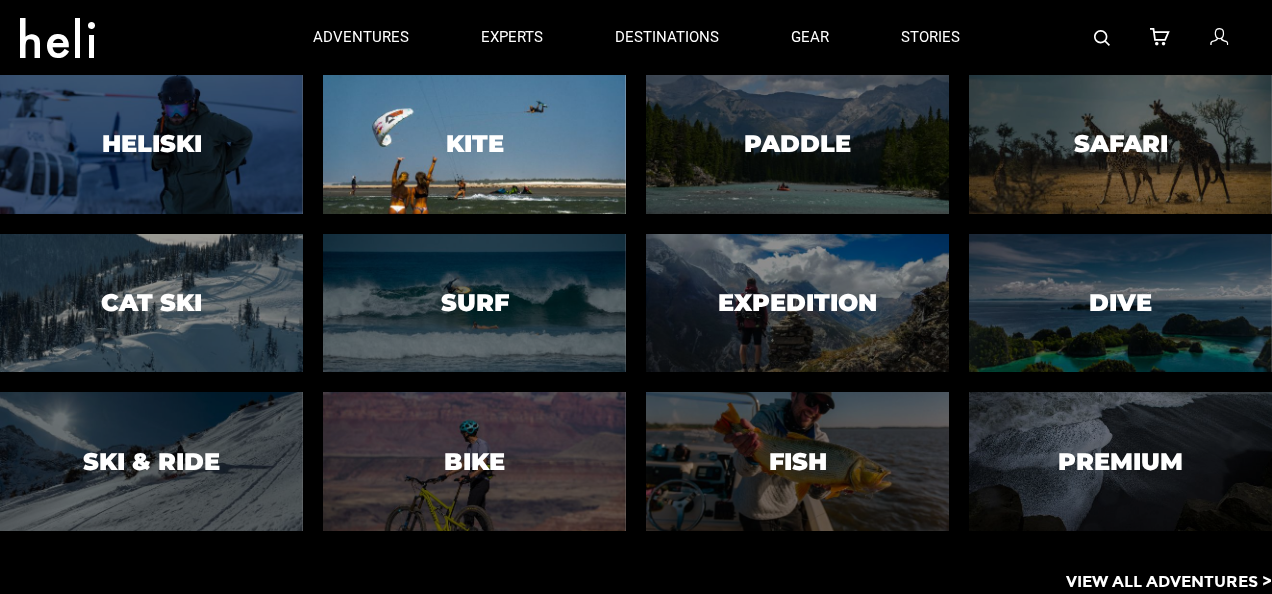 click at bounding box center (474, 144) 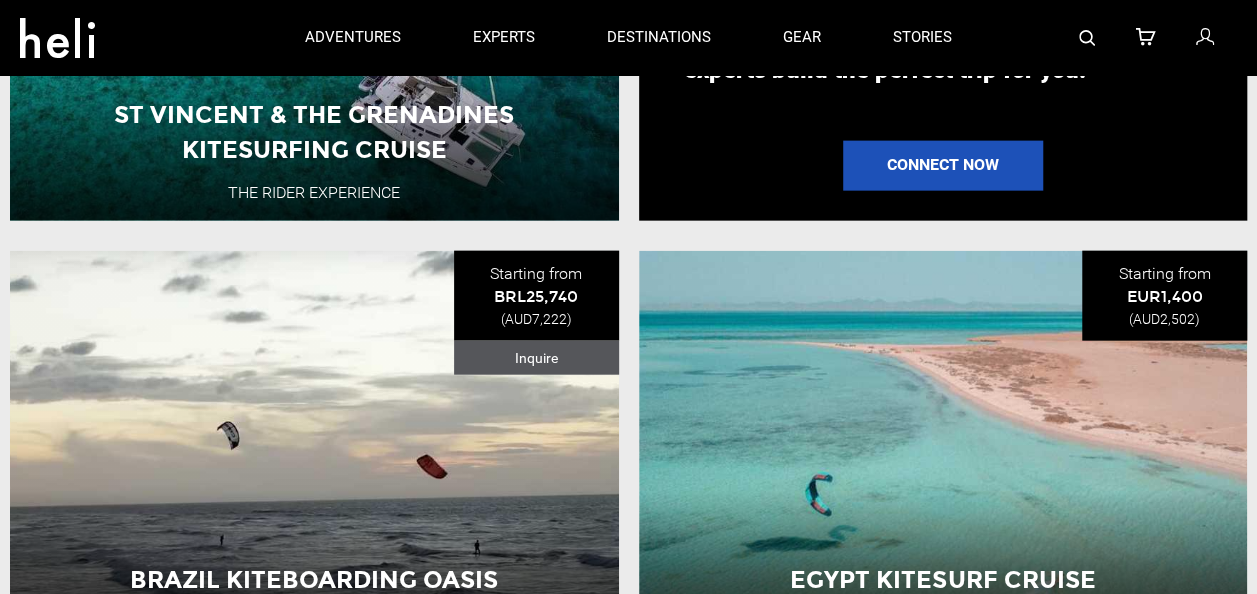 scroll, scrollTop: 0, scrollLeft: 0, axis: both 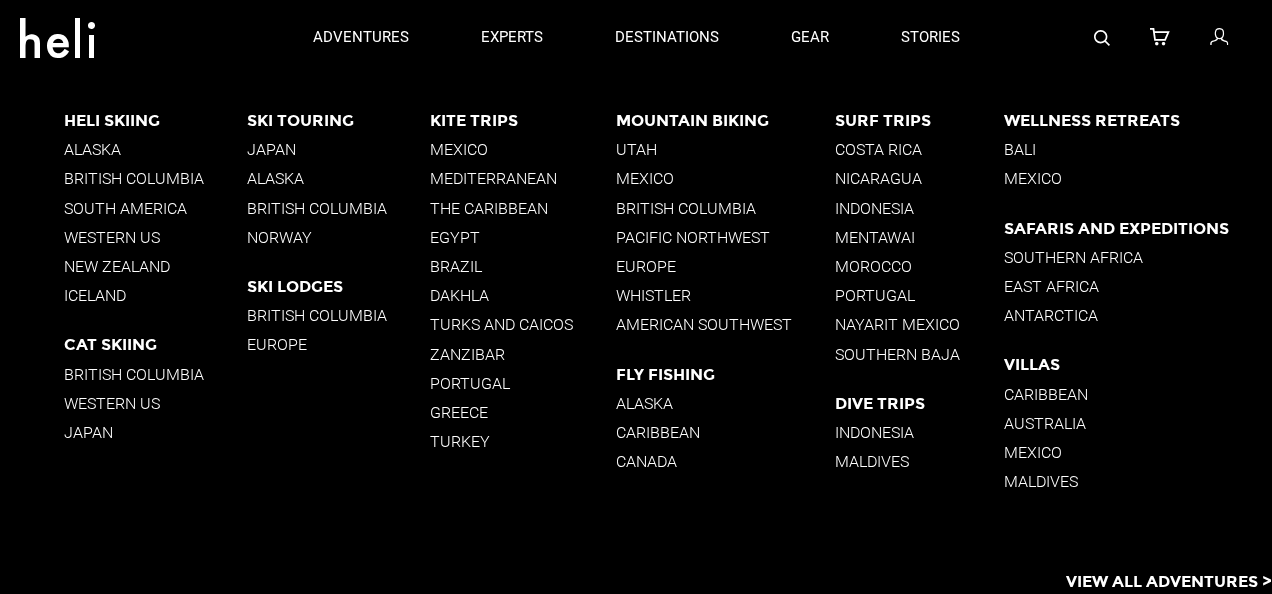 click on "Turks and Caicos" at bounding box center (523, 324) 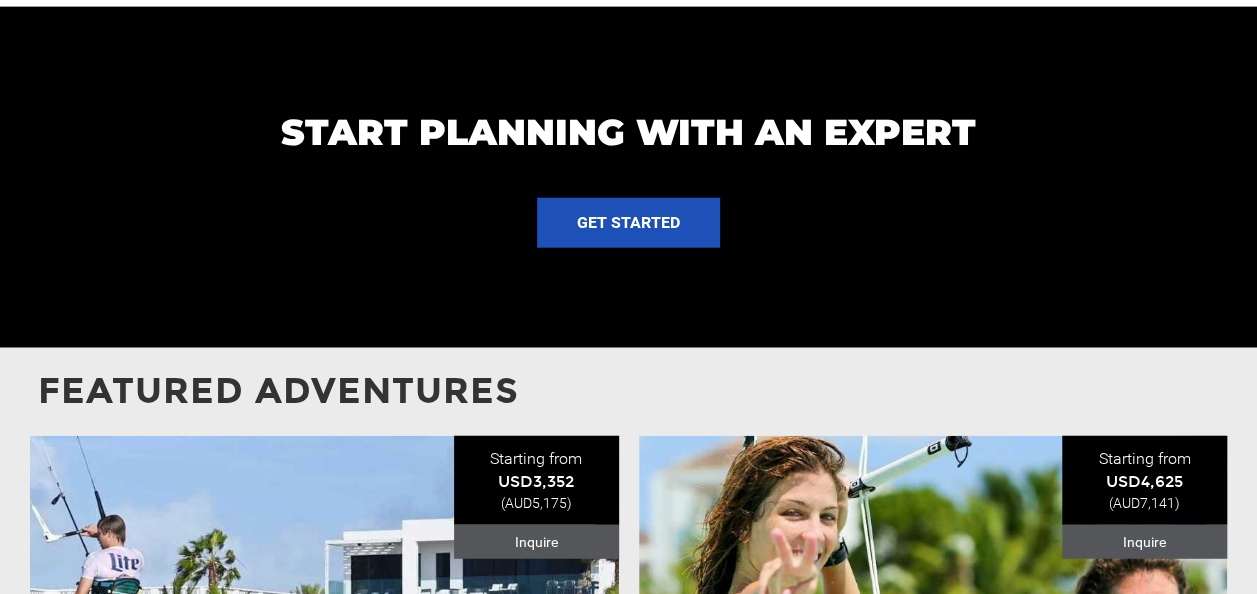 scroll, scrollTop: 2844, scrollLeft: 0, axis: vertical 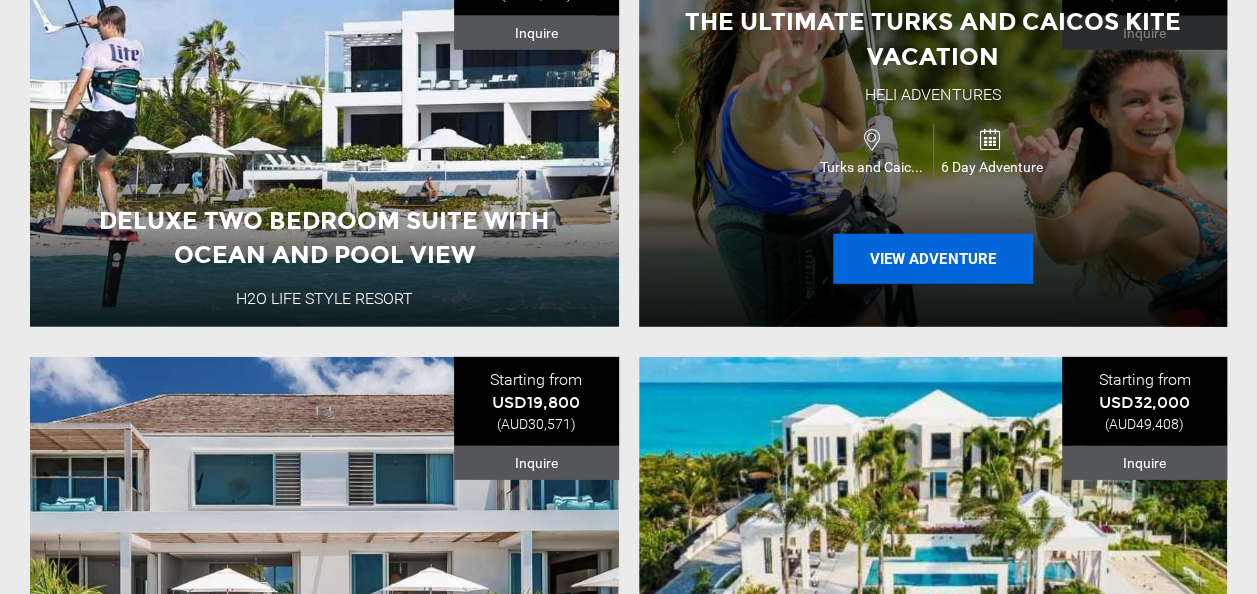 click on "View Adventure" at bounding box center [933, 259] 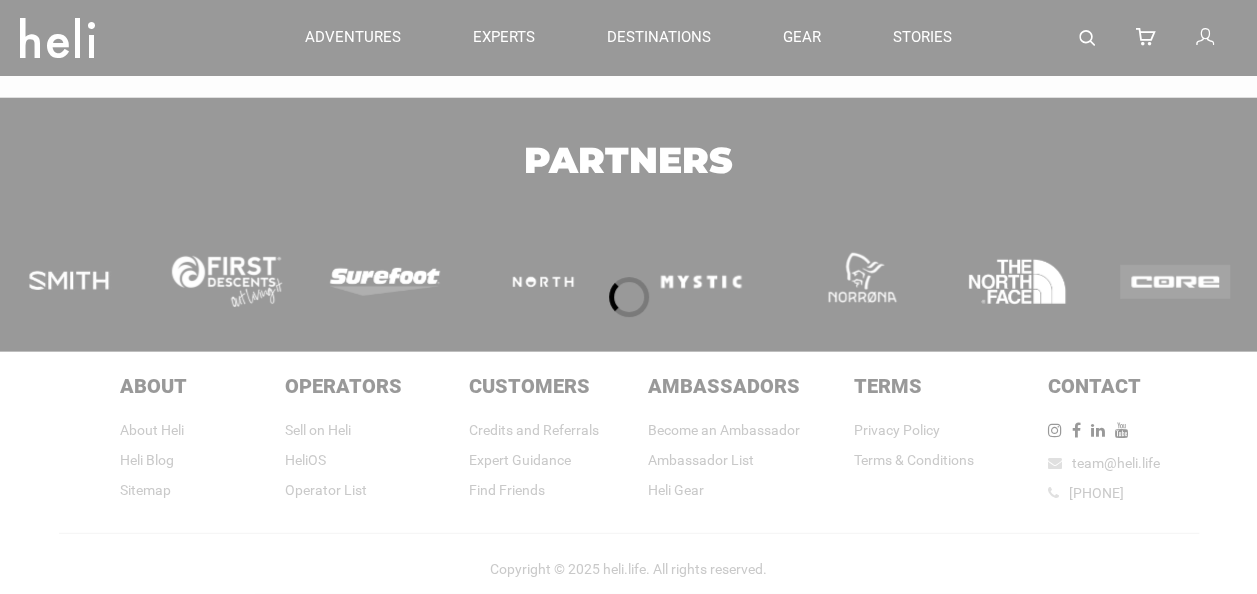 scroll, scrollTop: 0, scrollLeft: 0, axis: both 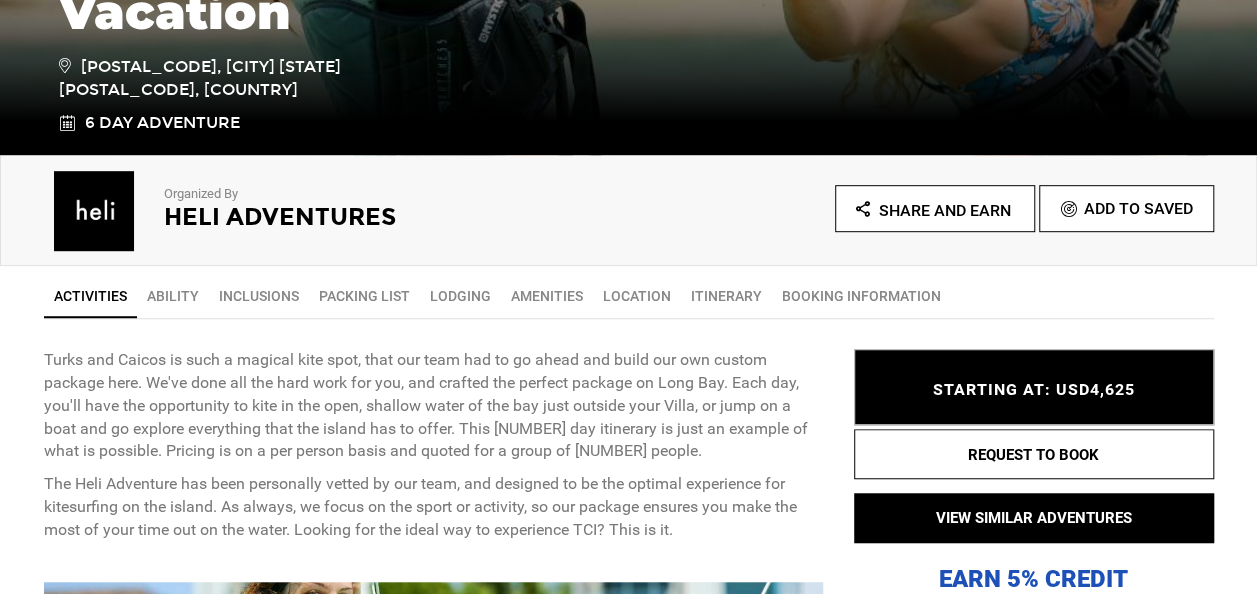 click on "Lodging" at bounding box center (460, 296) 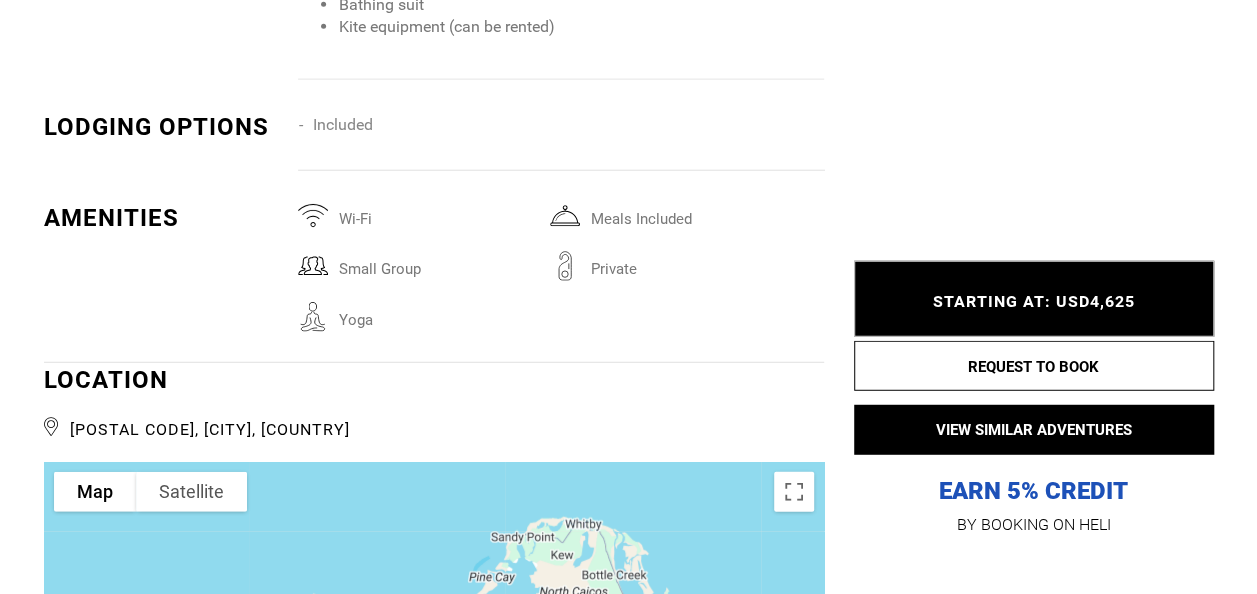 scroll, scrollTop: 2504, scrollLeft: 0, axis: vertical 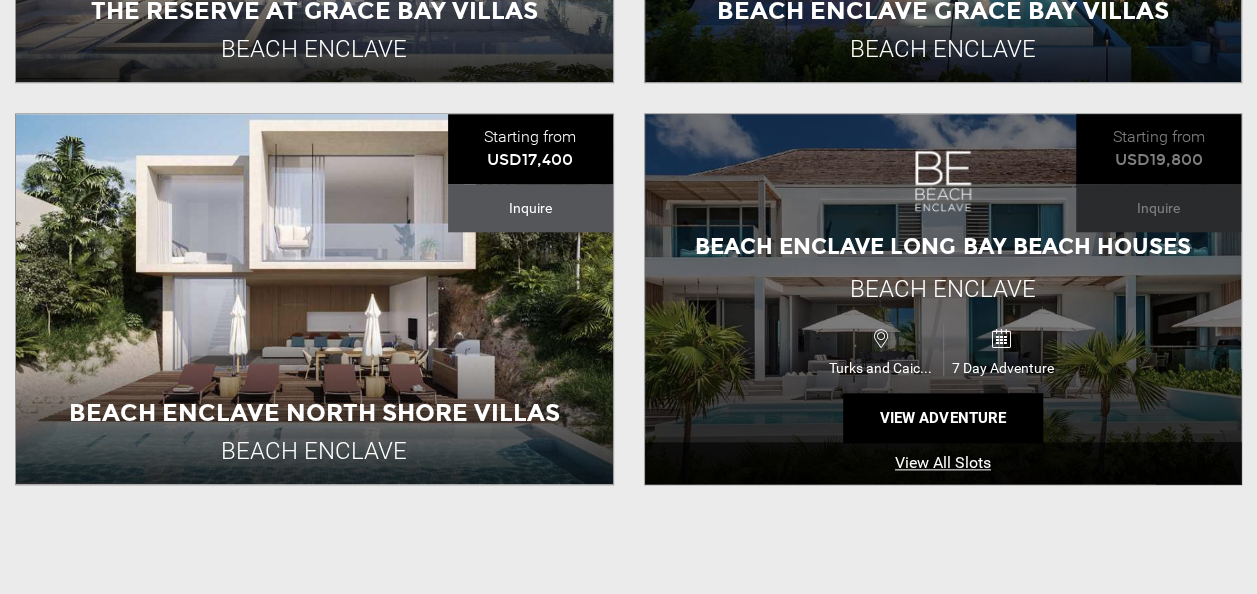 click on "[COUNTRY]
7 Day Adventure" at bounding box center (943, 350) 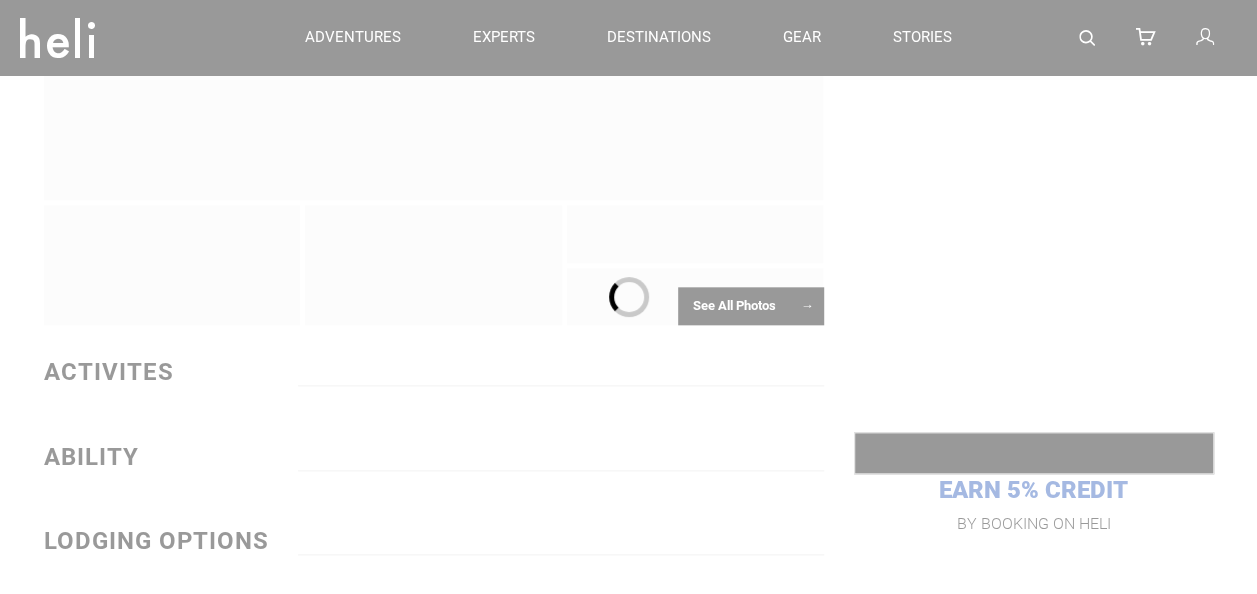scroll, scrollTop: 0, scrollLeft: 0, axis: both 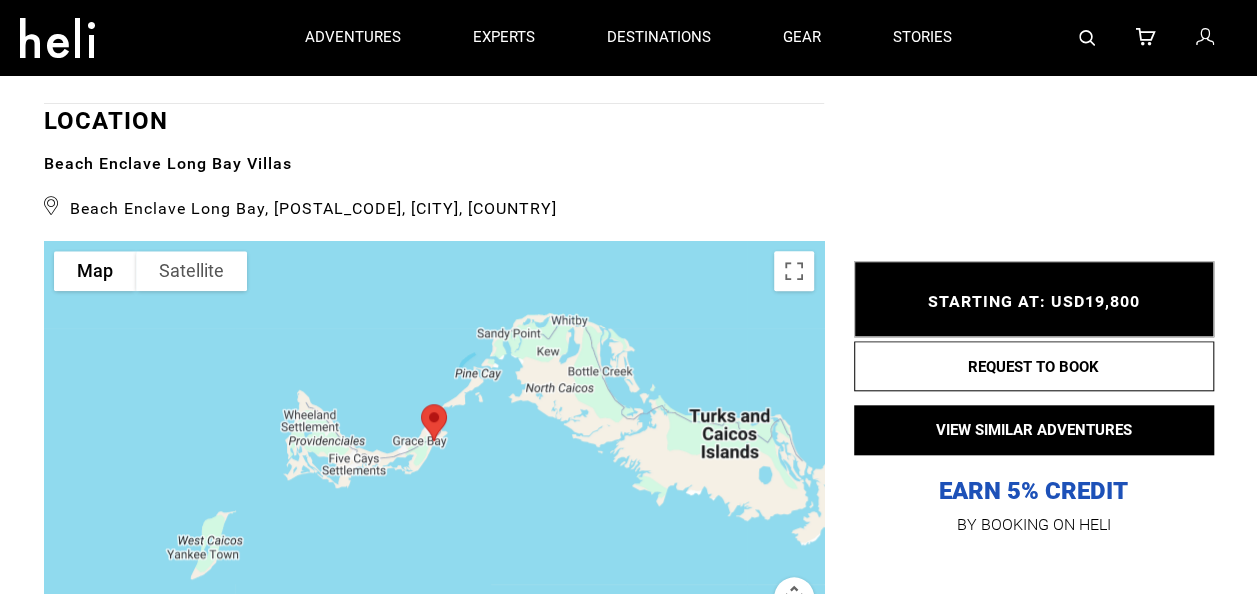 click at bounding box center (434, 441) 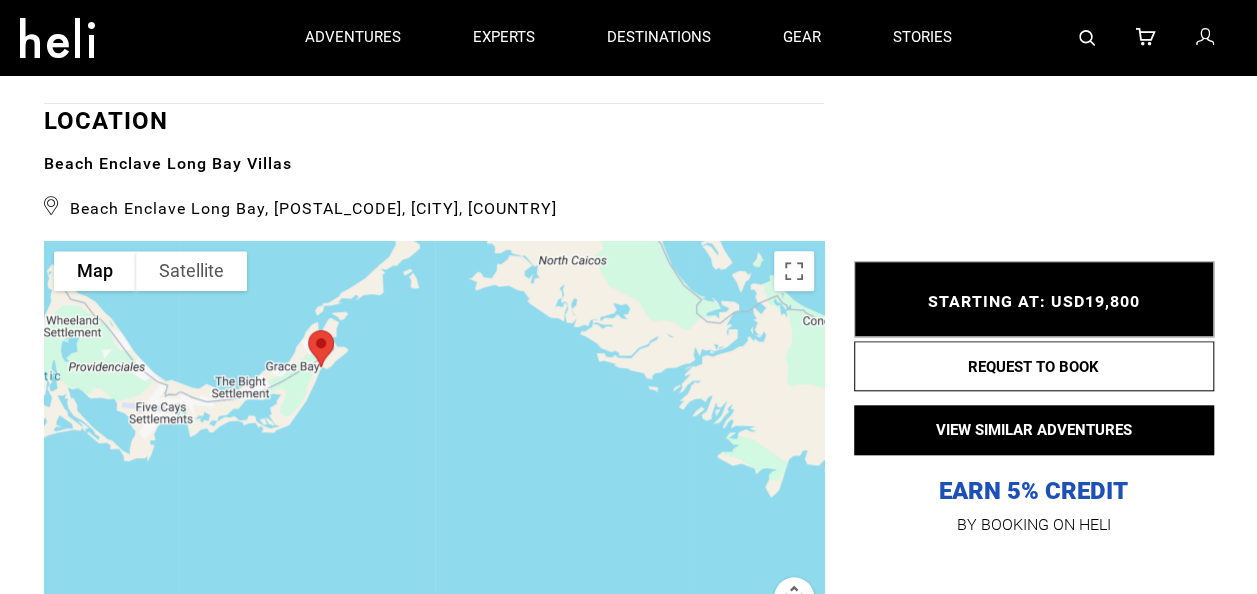 click at bounding box center [434, 441] 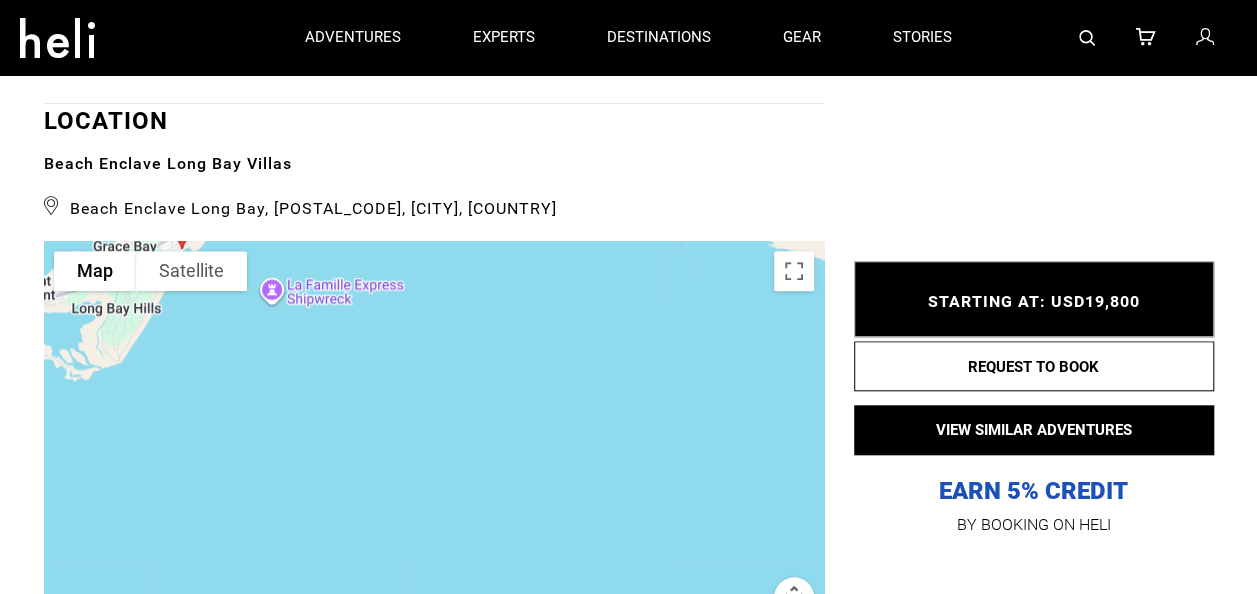 drag, startPoint x: 379, startPoint y: 428, endPoint x: 552, endPoint y: 631, distance: 266.71707 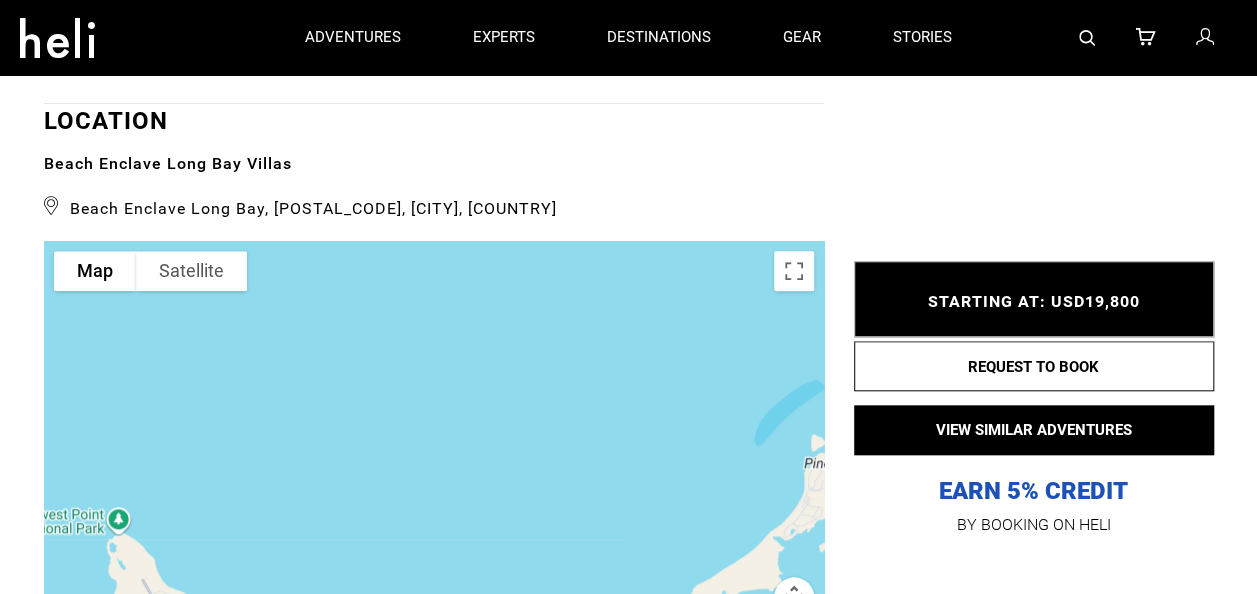 drag, startPoint x: 517, startPoint y: 508, endPoint x: 416, endPoint y: 302, distance: 229.42755 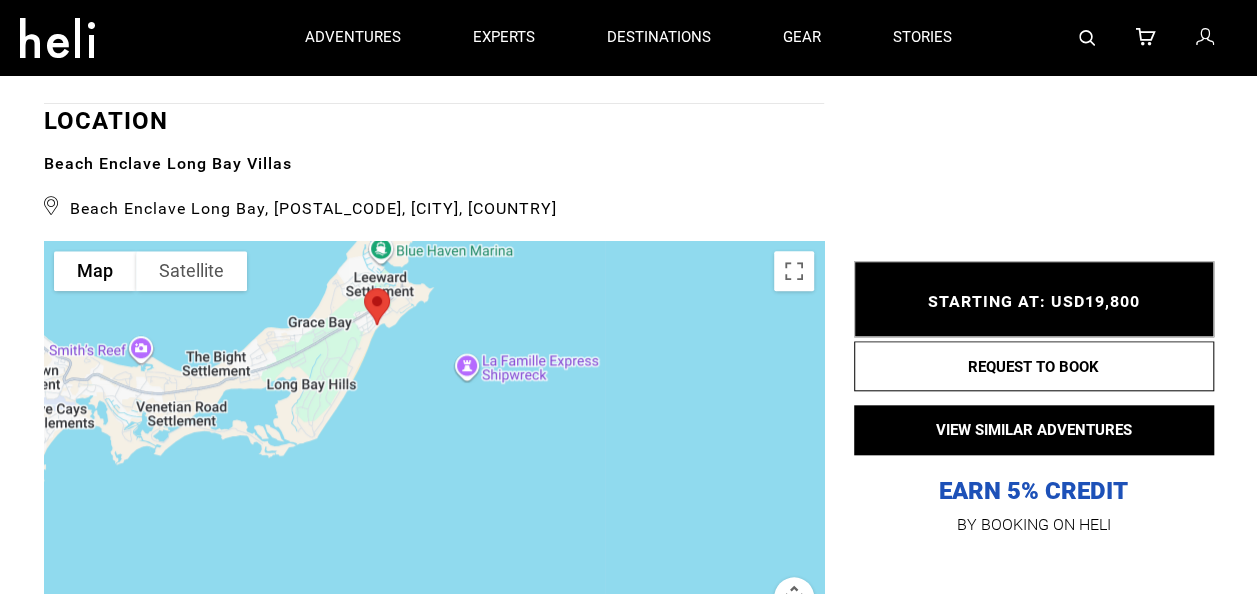 drag, startPoint x: 475, startPoint y: 370, endPoint x: 478, endPoint y: 562, distance: 192.02344 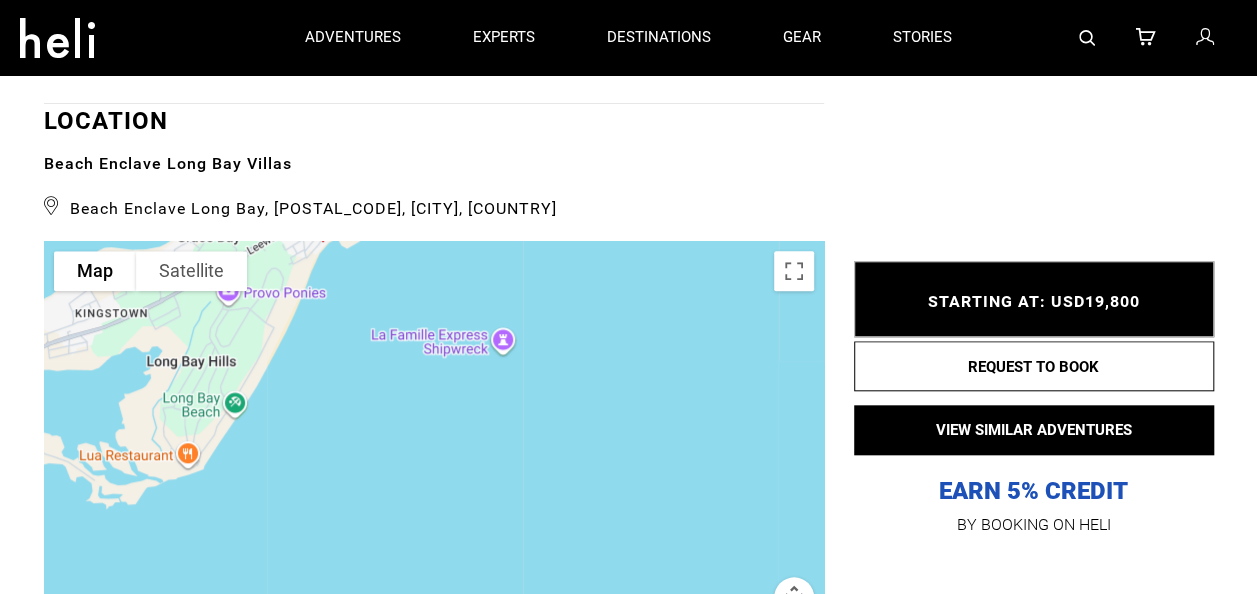 drag, startPoint x: 466, startPoint y: 394, endPoint x: 561, endPoint y: 531, distance: 166.71533 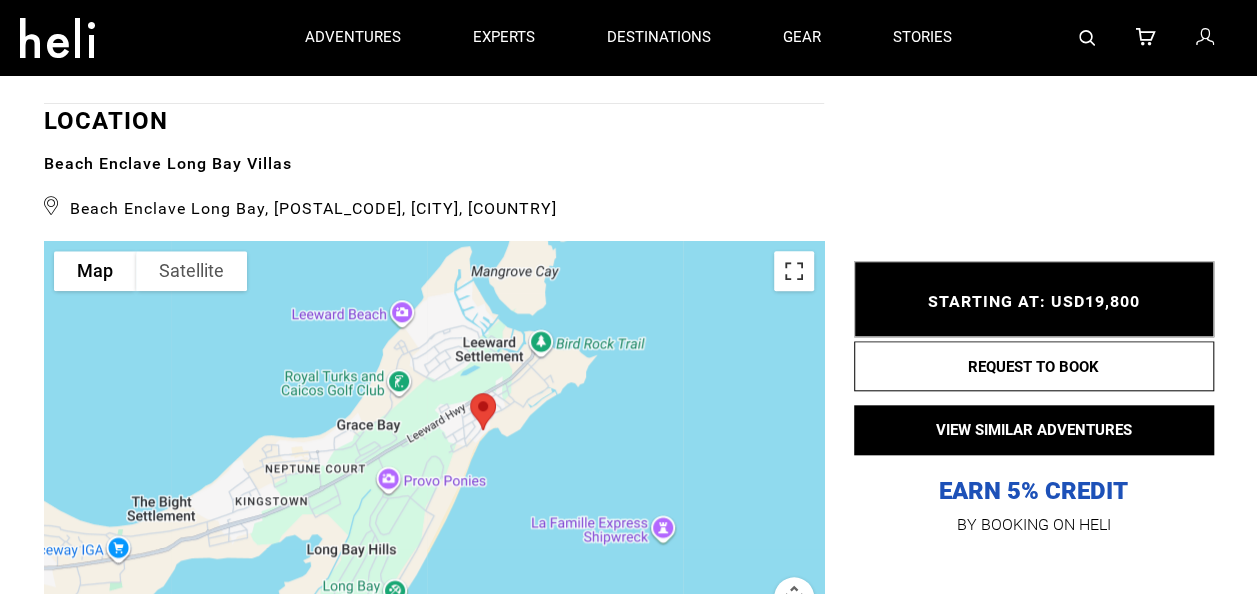 click at bounding box center (794, 271) 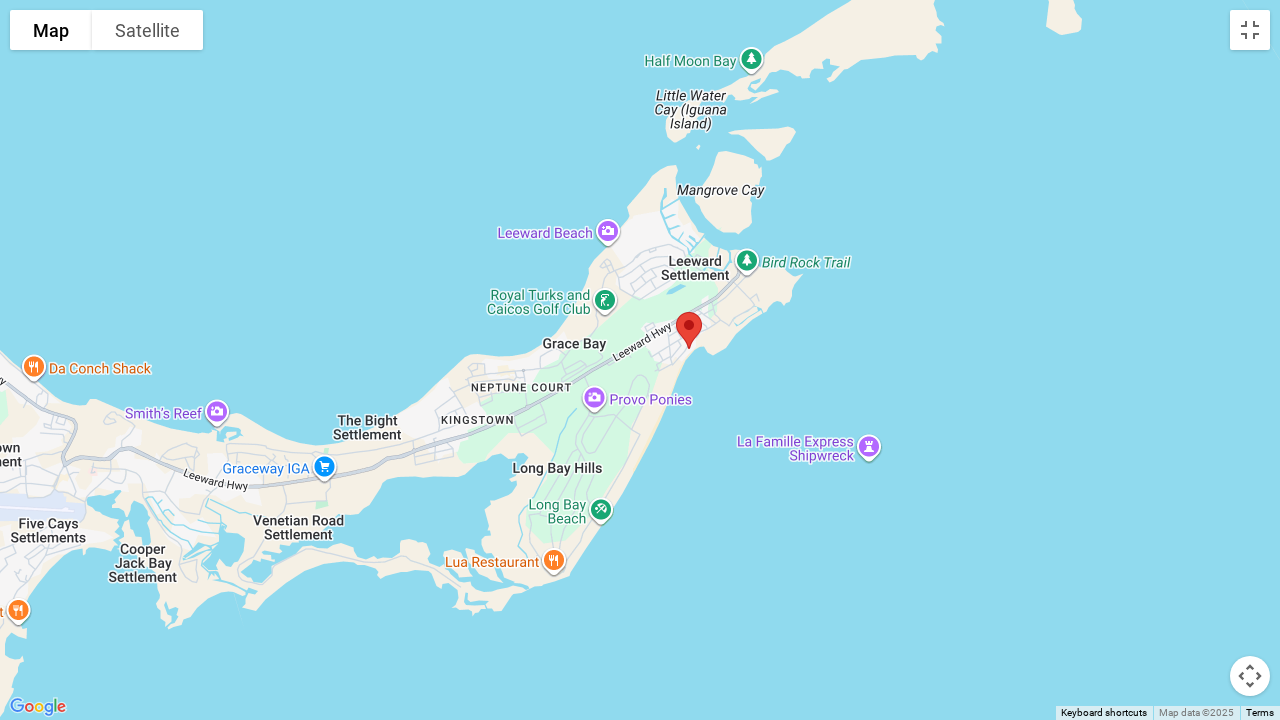 click at bounding box center (1250, 676) 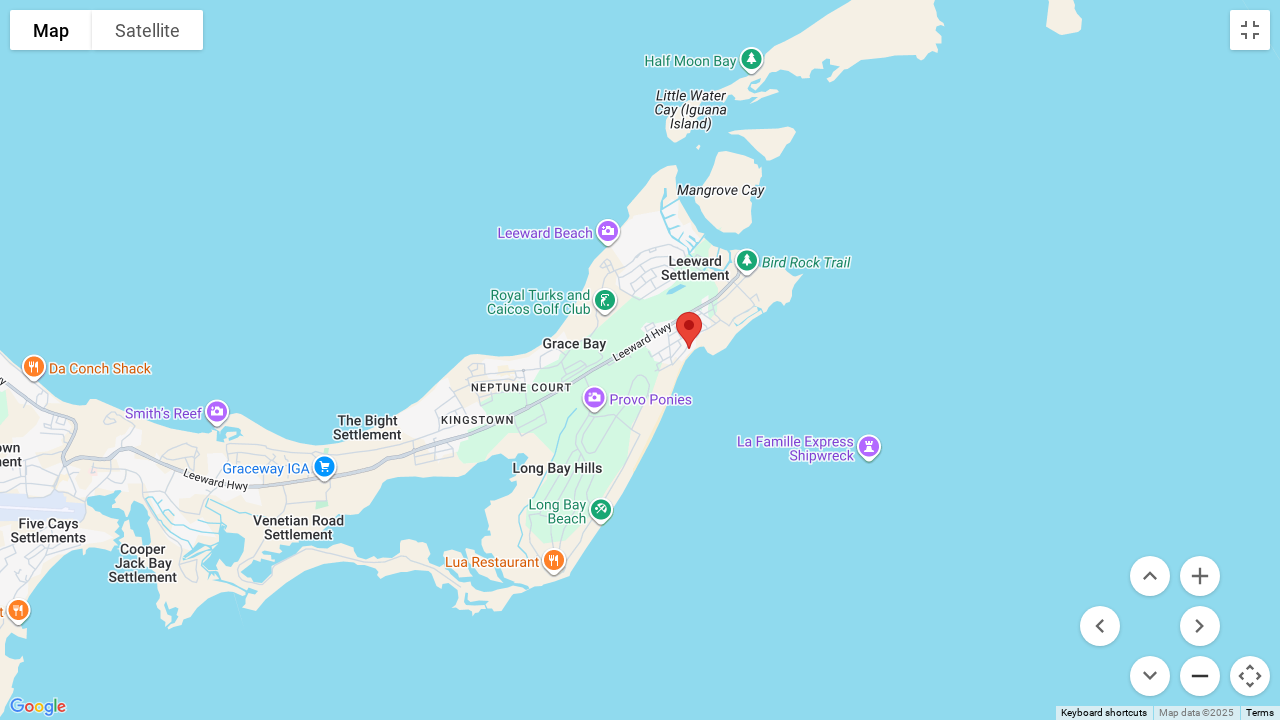 click at bounding box center (1200, 676) 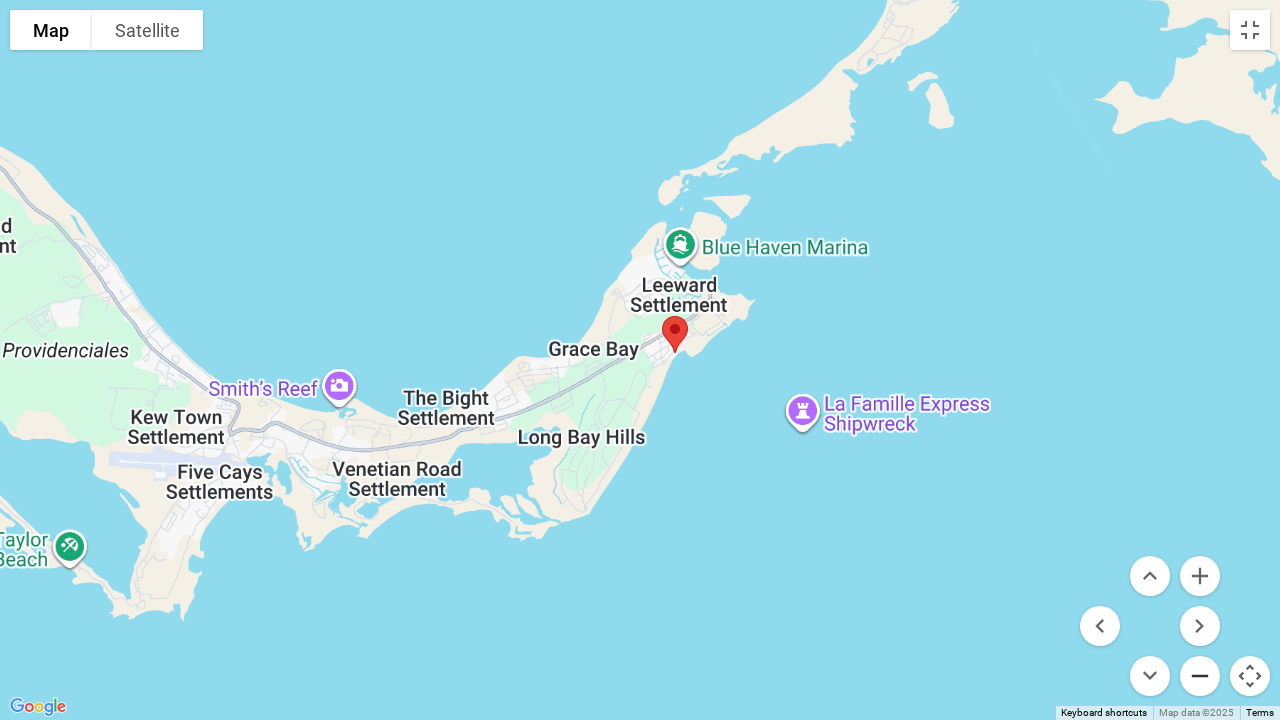 click at bounding box center (1200, 676) 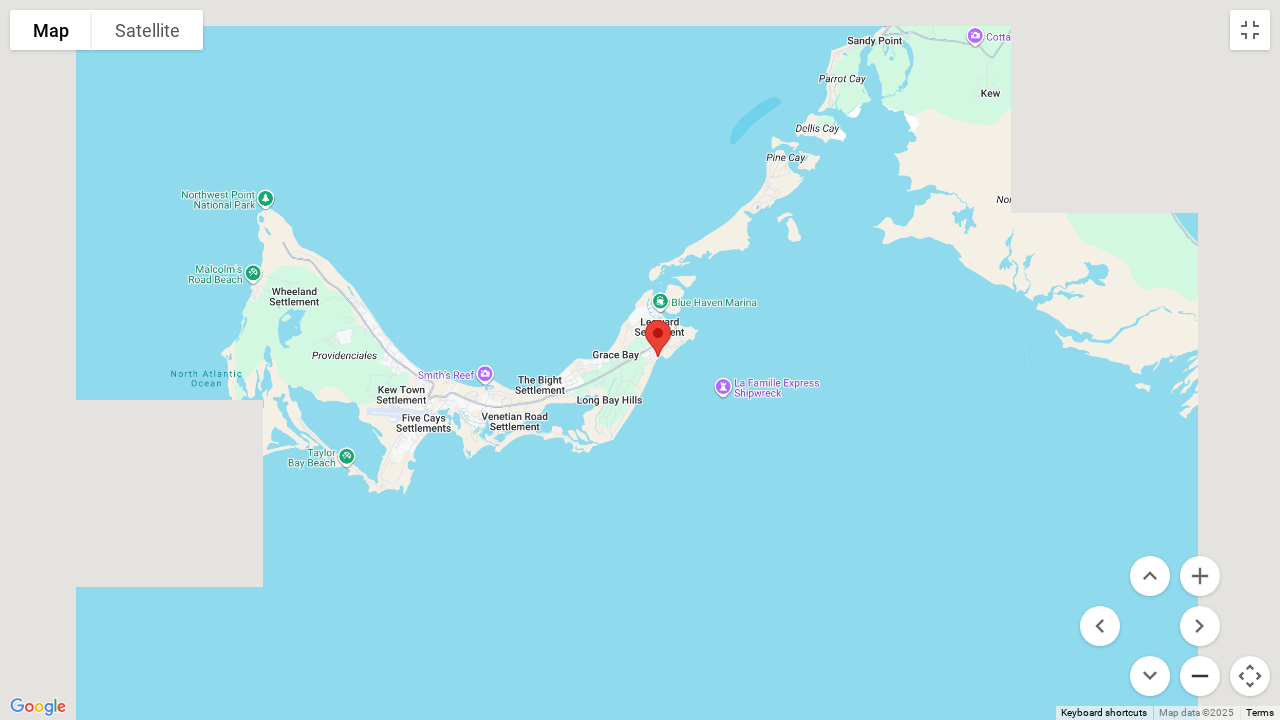 click at bounding box center (1200, 676) 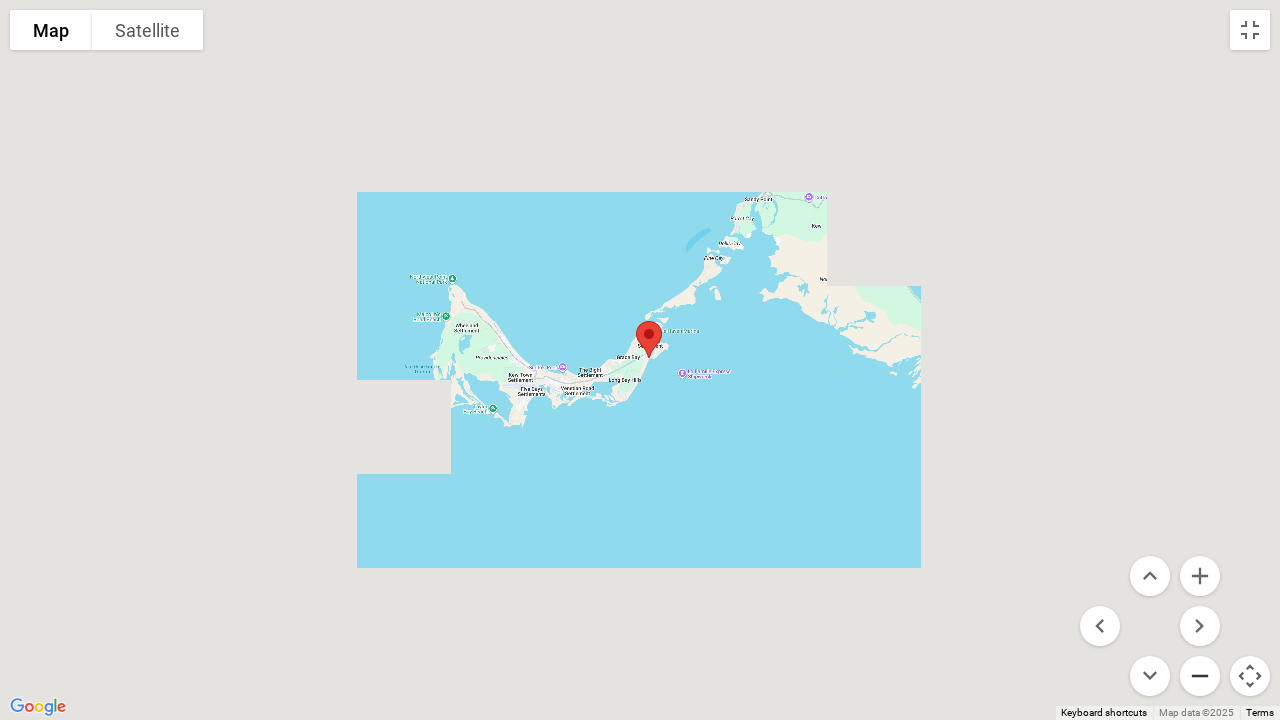 click at bounding box center [1200, 676] 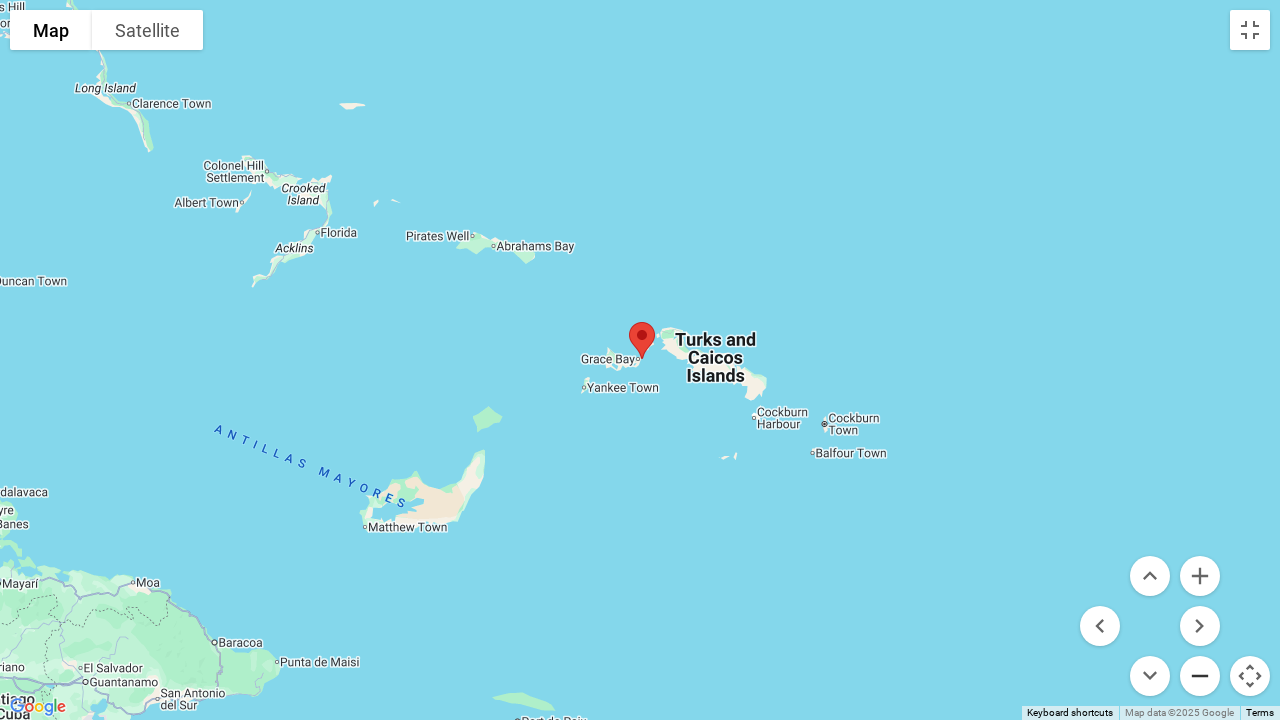 click at bounding box center [1200, 676] 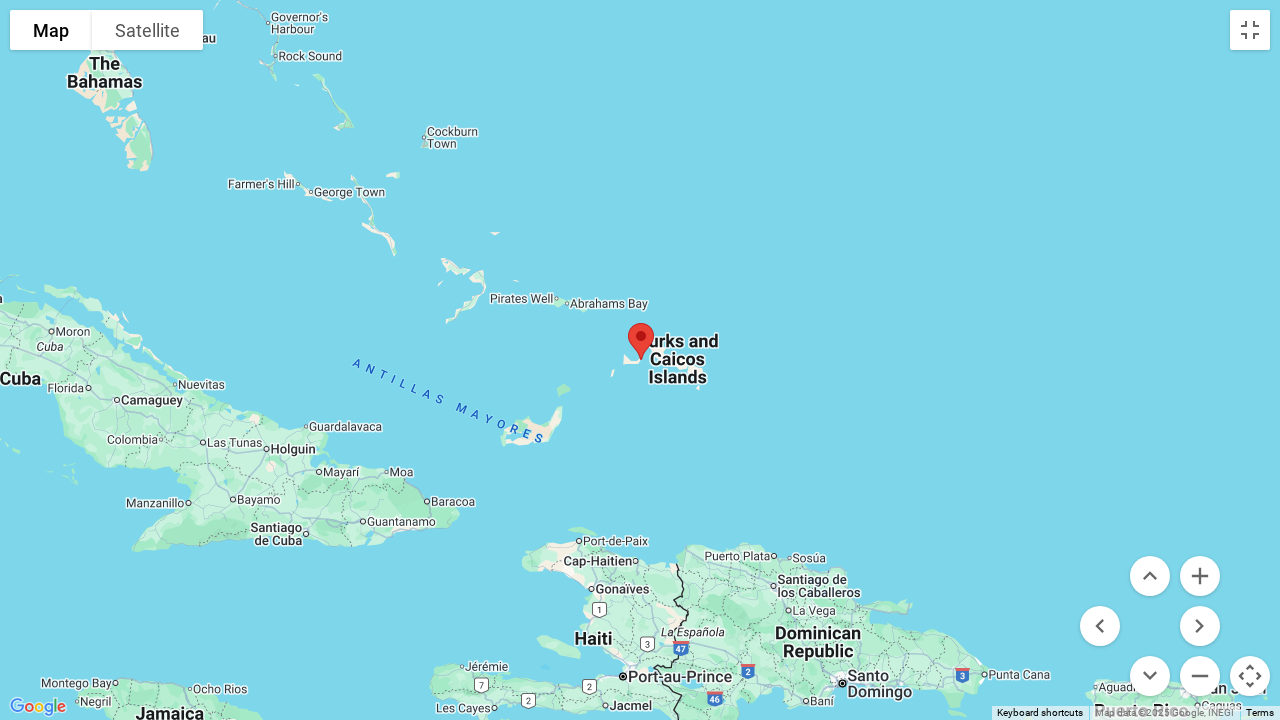 drag, startPoint x: 658, startPoint y: 462, endPoint x: 854, endPoint y: 365, distance: 218.68927 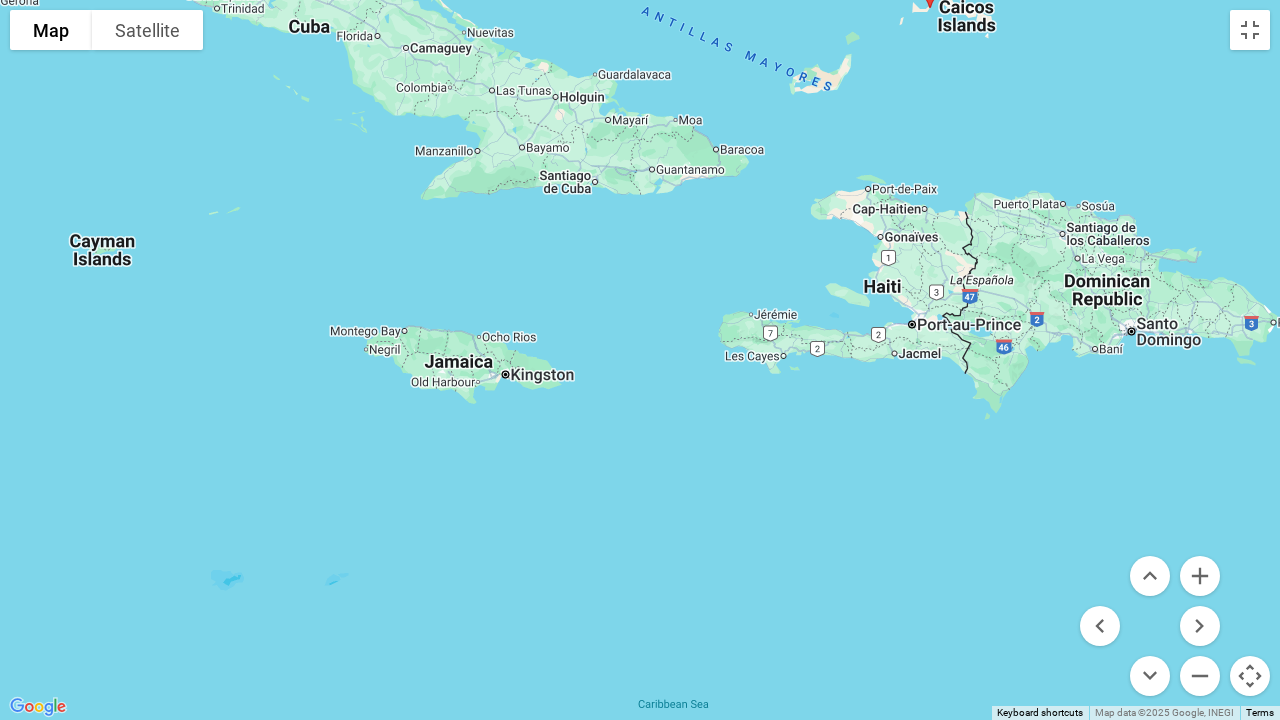 drag, startPoint x: 836, startPoint y: 374, endPoint x: 526, endPoint y: 328, distance: 313.39432 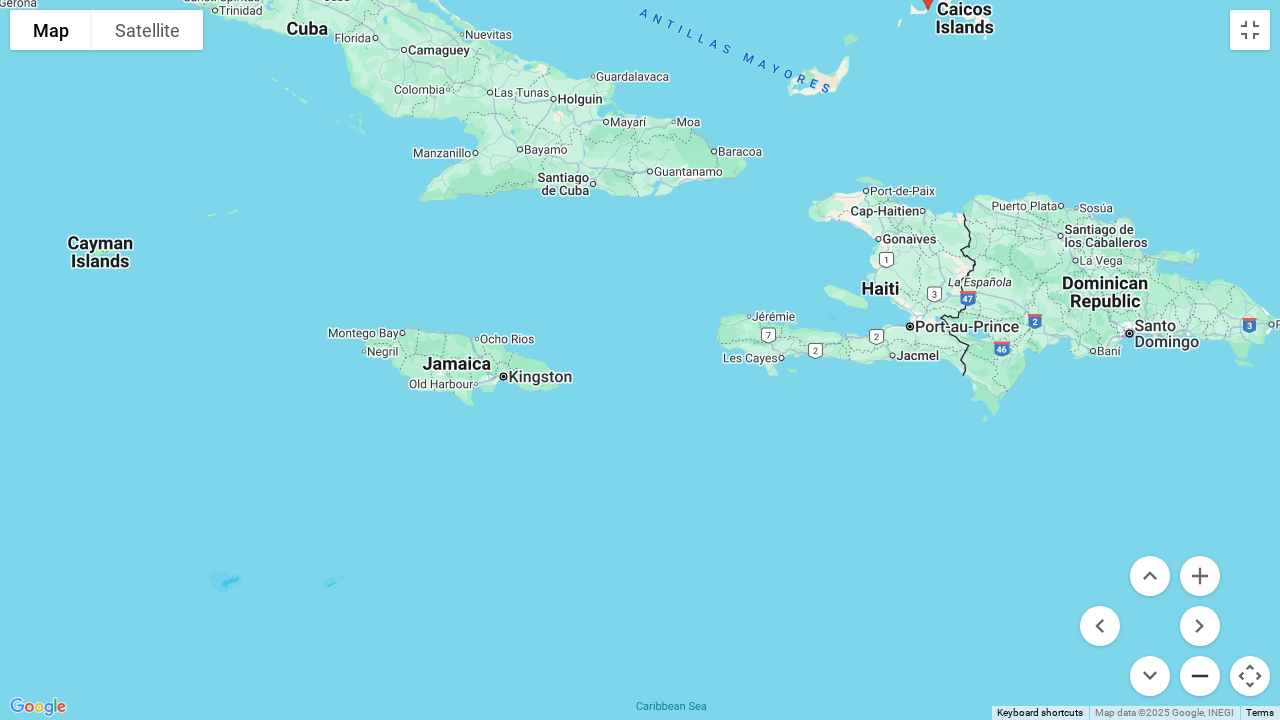 click at bounding box center (1200, 676) 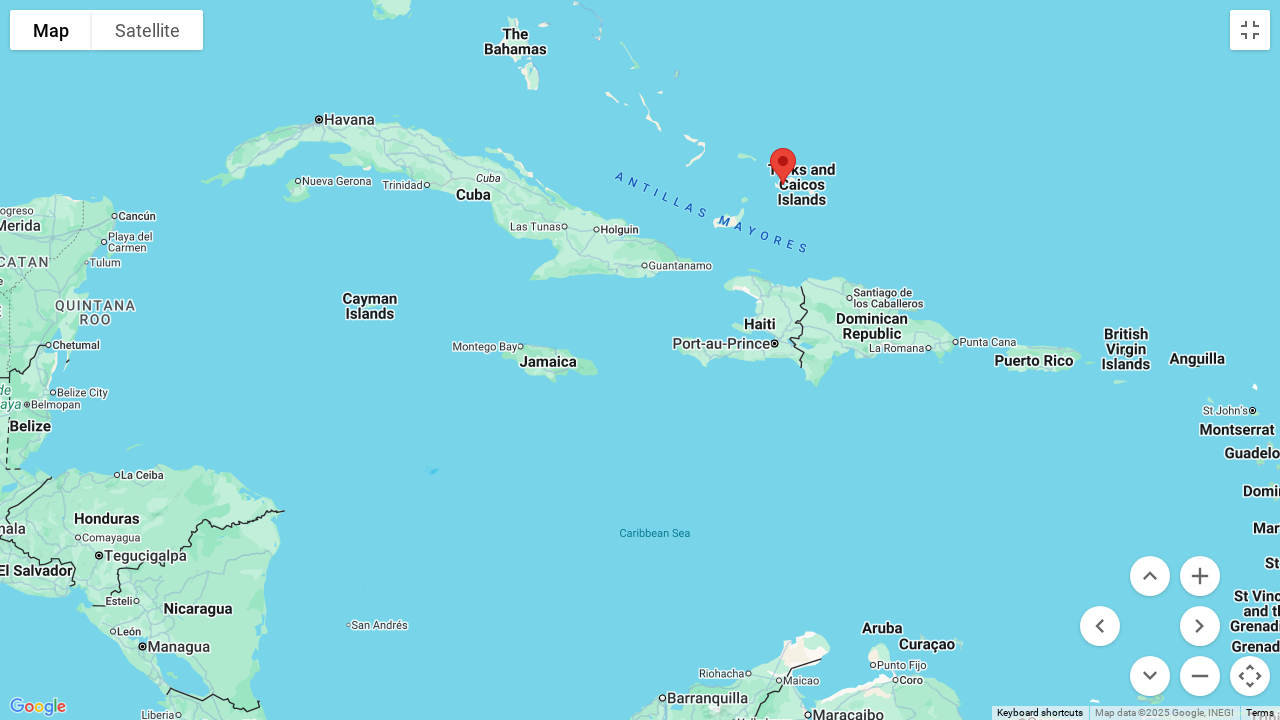 click at bounding box center (640, 360) 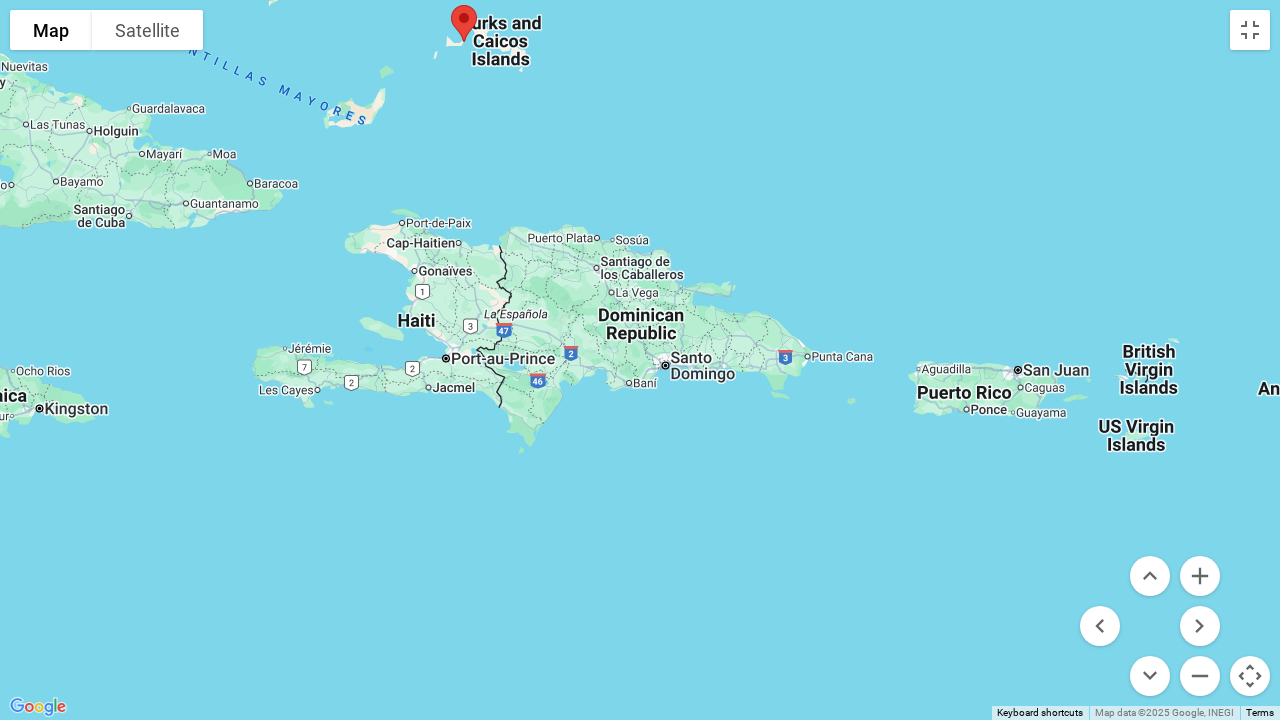 drag, startPoint x: 870, startPoint y: 402, endPoint x: 614, endPoint y: 483, distance: 268.50885 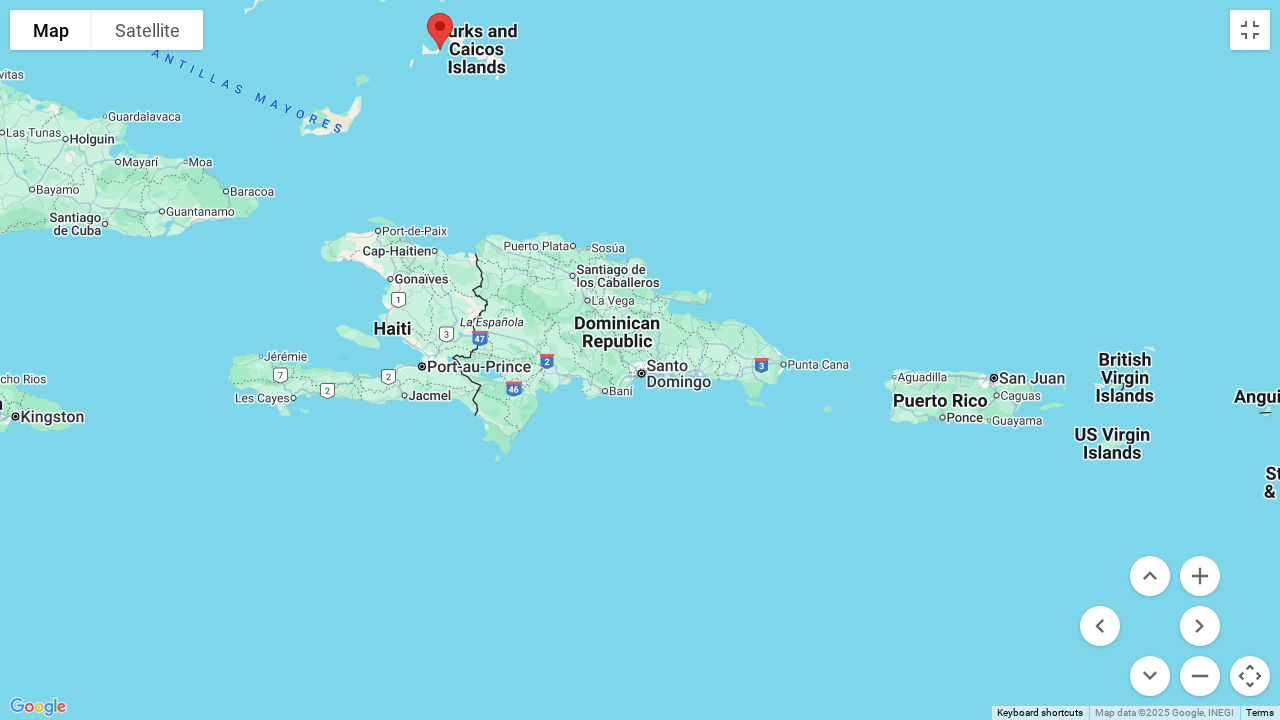 drag, startPoint x: 730, startPoint y: 482, endPoint x: 653, endPoint y: 512, distance: 82.637764 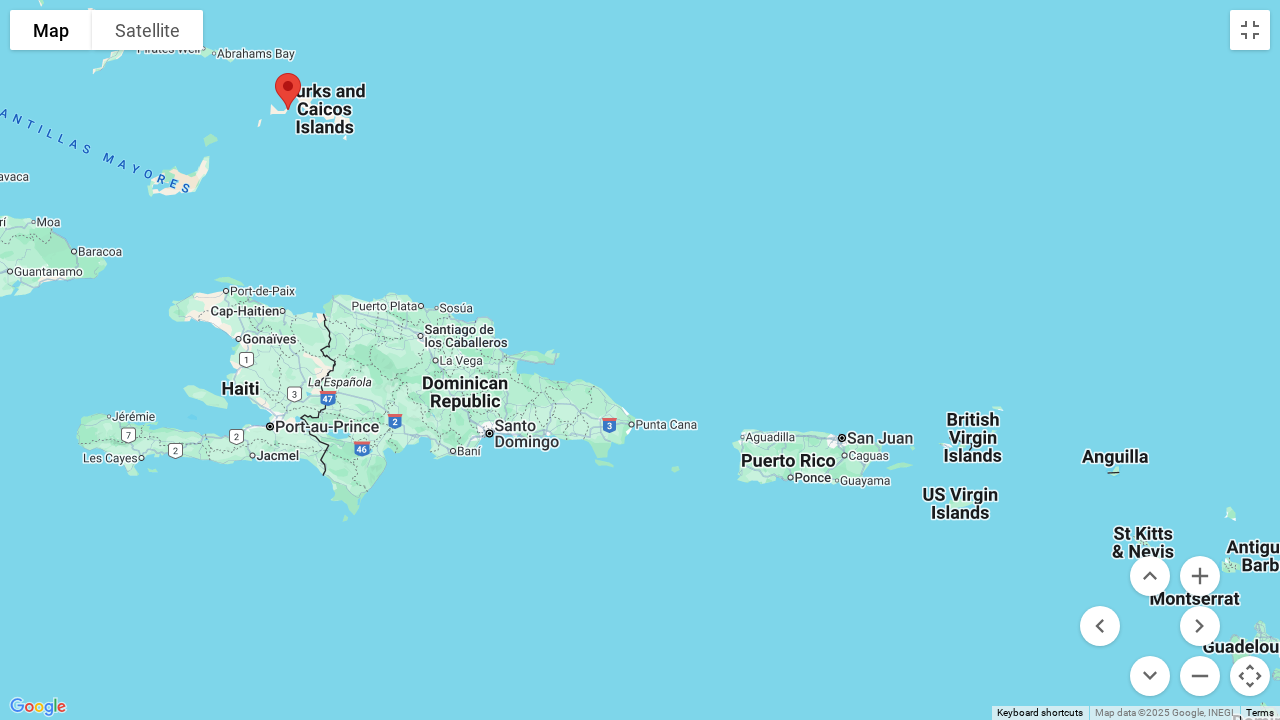 drag, startPoint x: 735, startPoint y: 372, endPoint x: 782, endPoint y: 417, distance: 65.06919 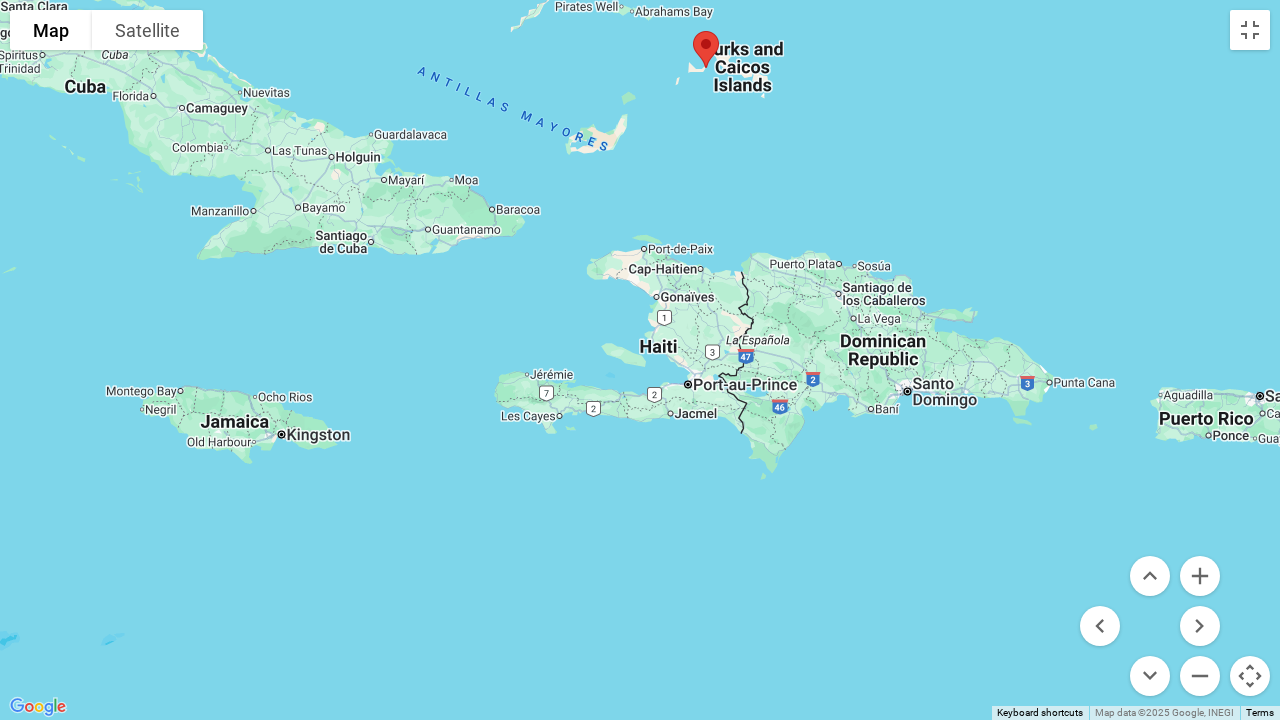 drag, startPoint x: 778, startPoint y: 368, endPoint x: 1041, endPoint y: 228, distance: 297.94128 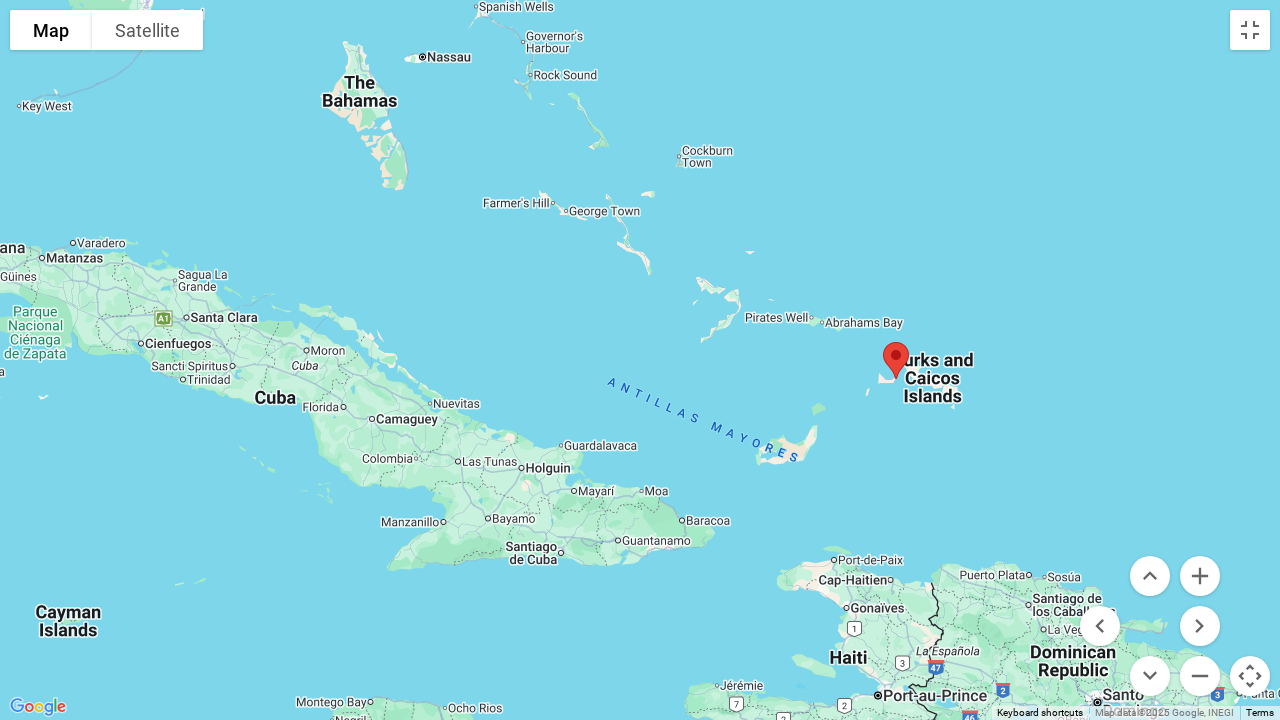 drag, startPoint x: 894, startPoint y: 140, endPoint x: 958, endPoint y: 205, distance: 91.21951 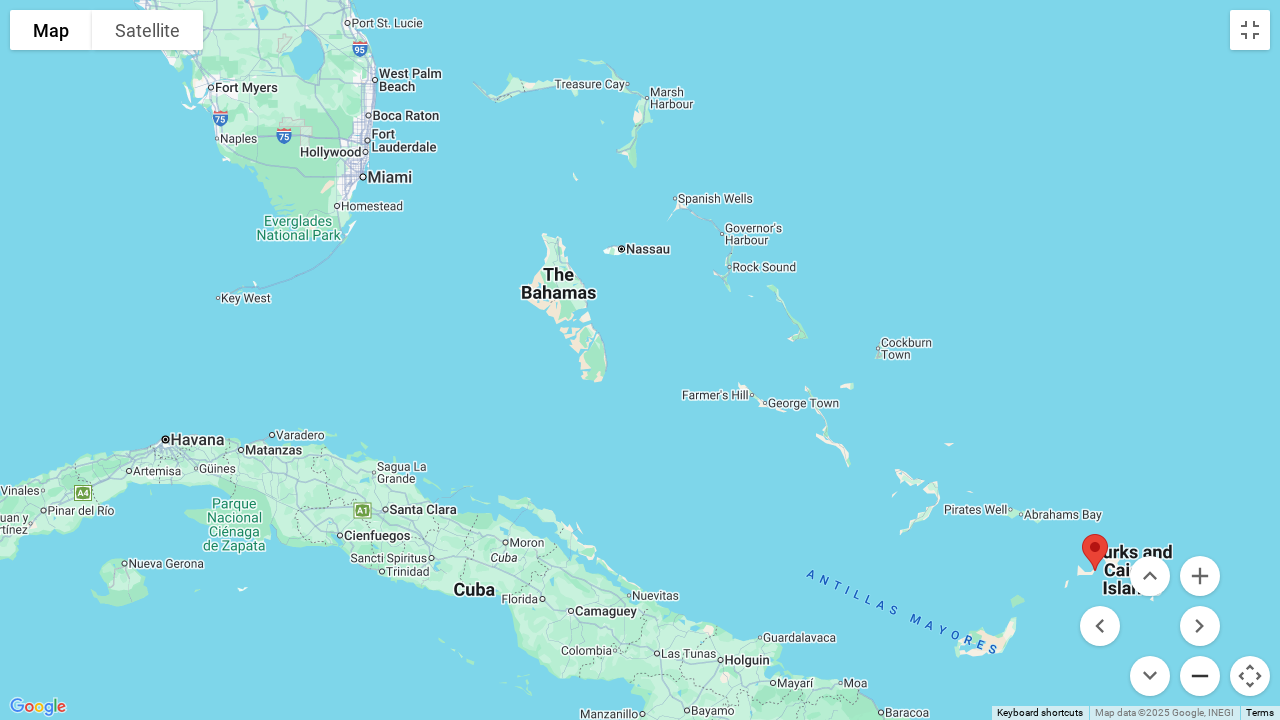 click at bounding box center (1200, 676) 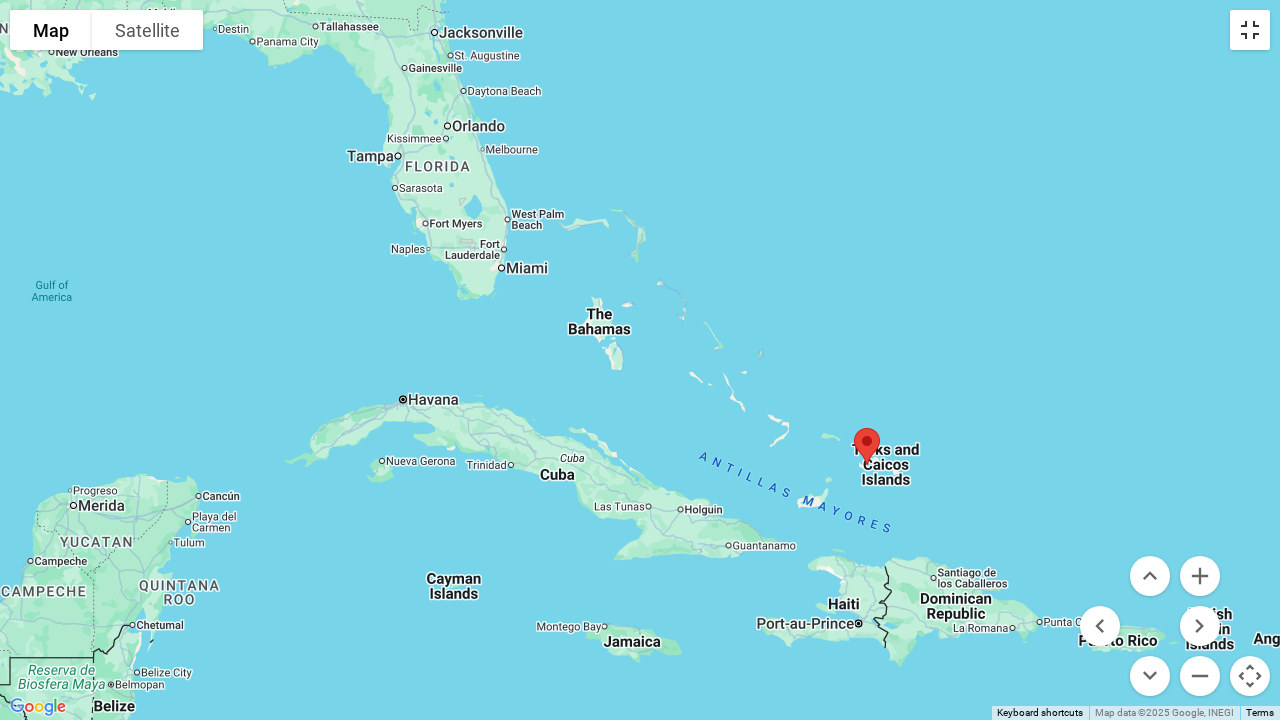 click at bounding box center [1250, 30] 